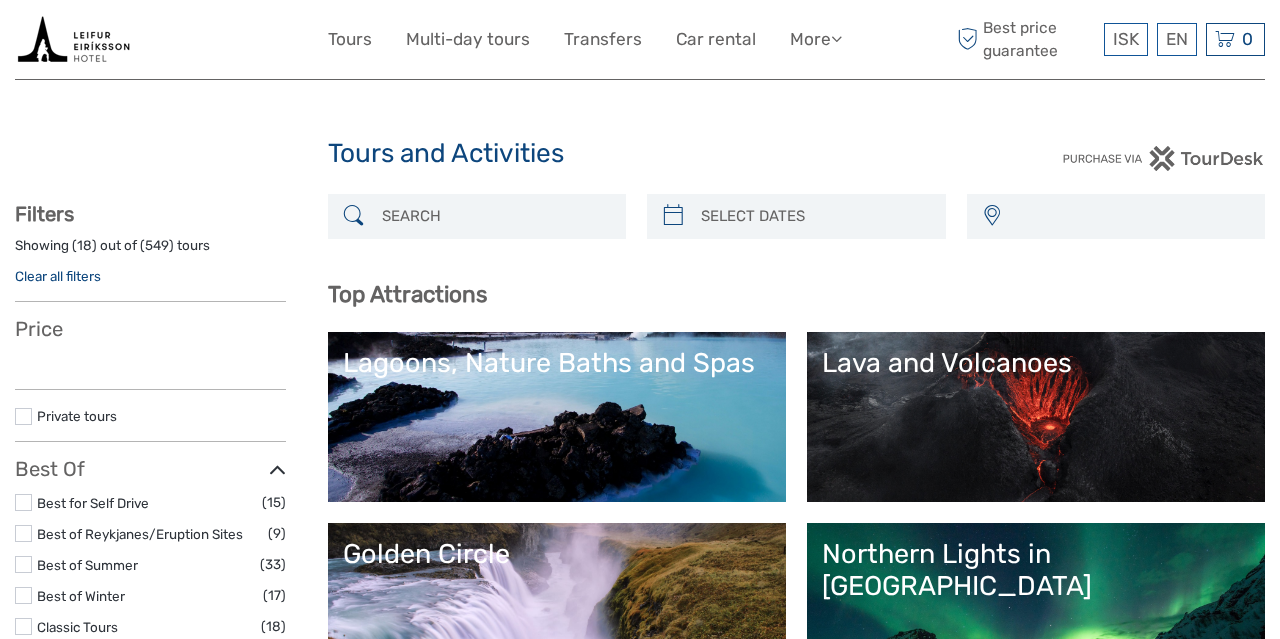 select 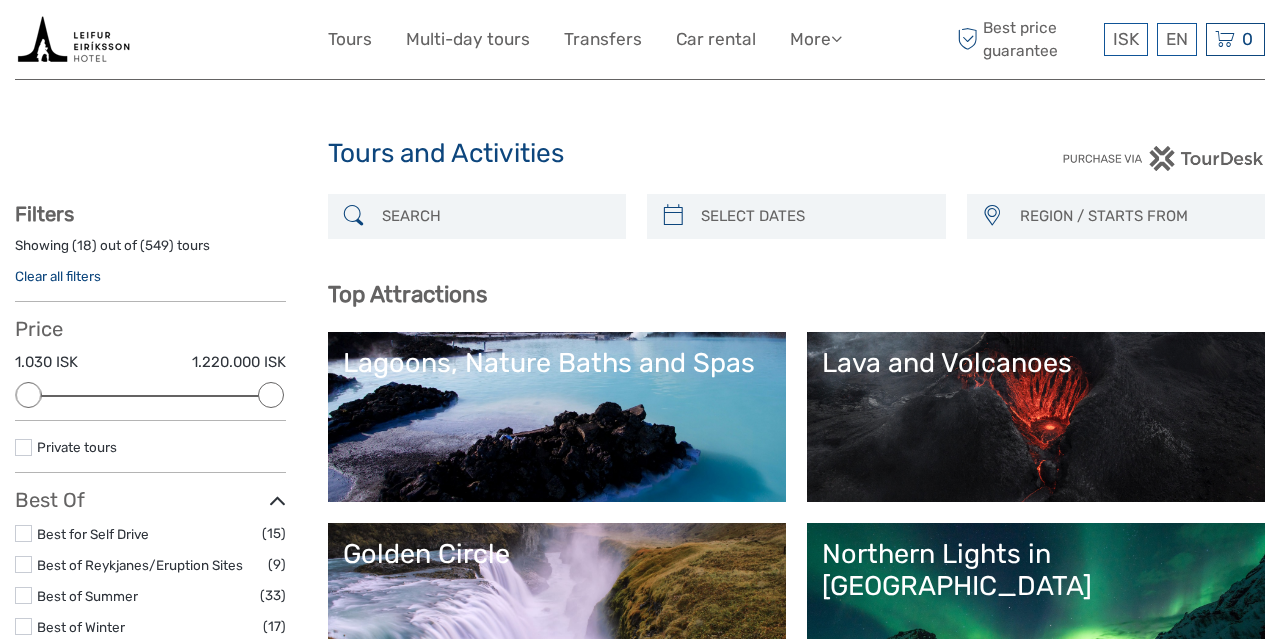 scroll, scrollTop: 0, scrollLeft: 0, axis: both 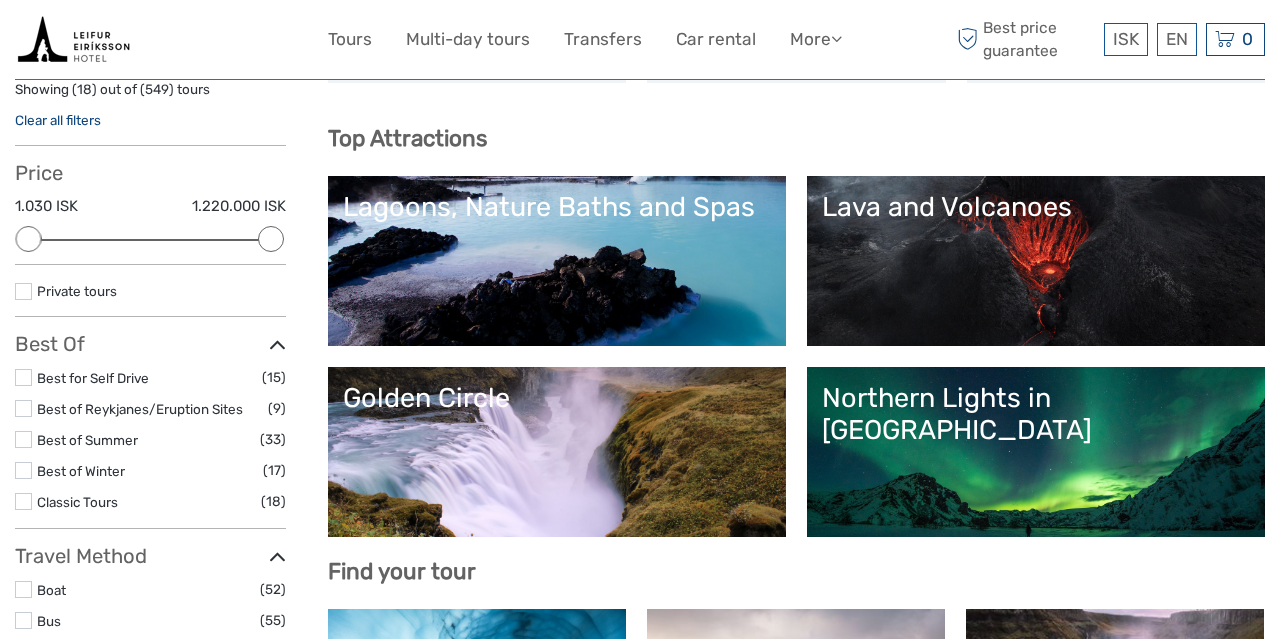 click at bounding box center (23, 439) 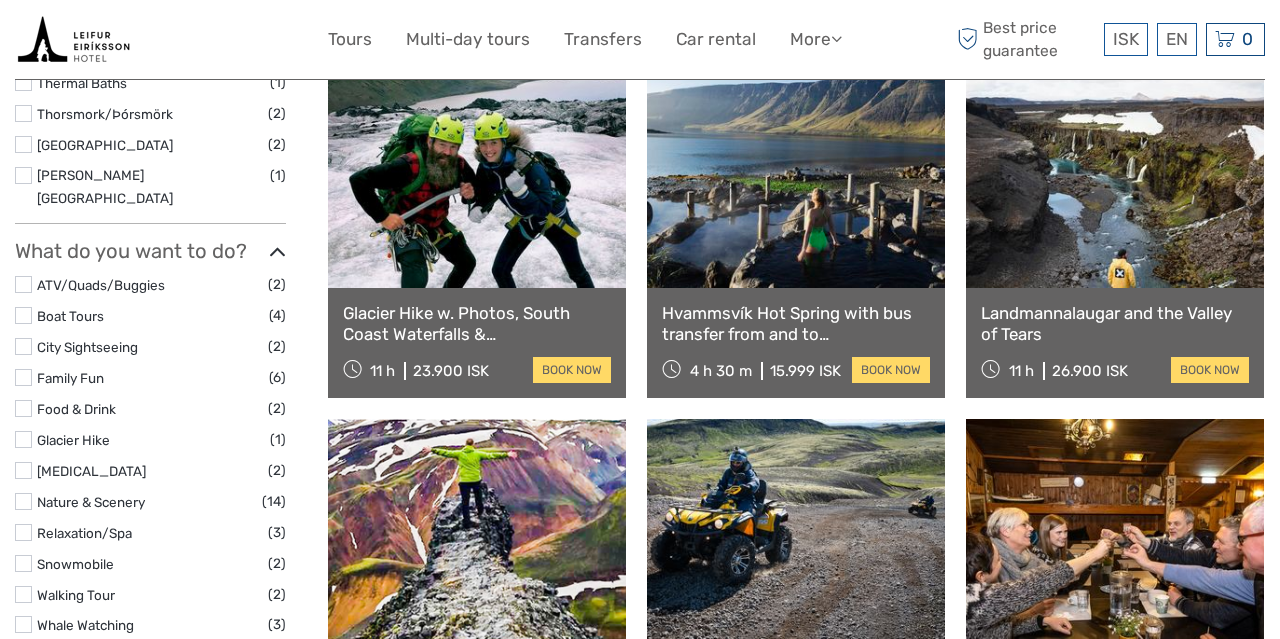 scroll, scrollTop: 1256, scrollLeft: 0, axis: vertical 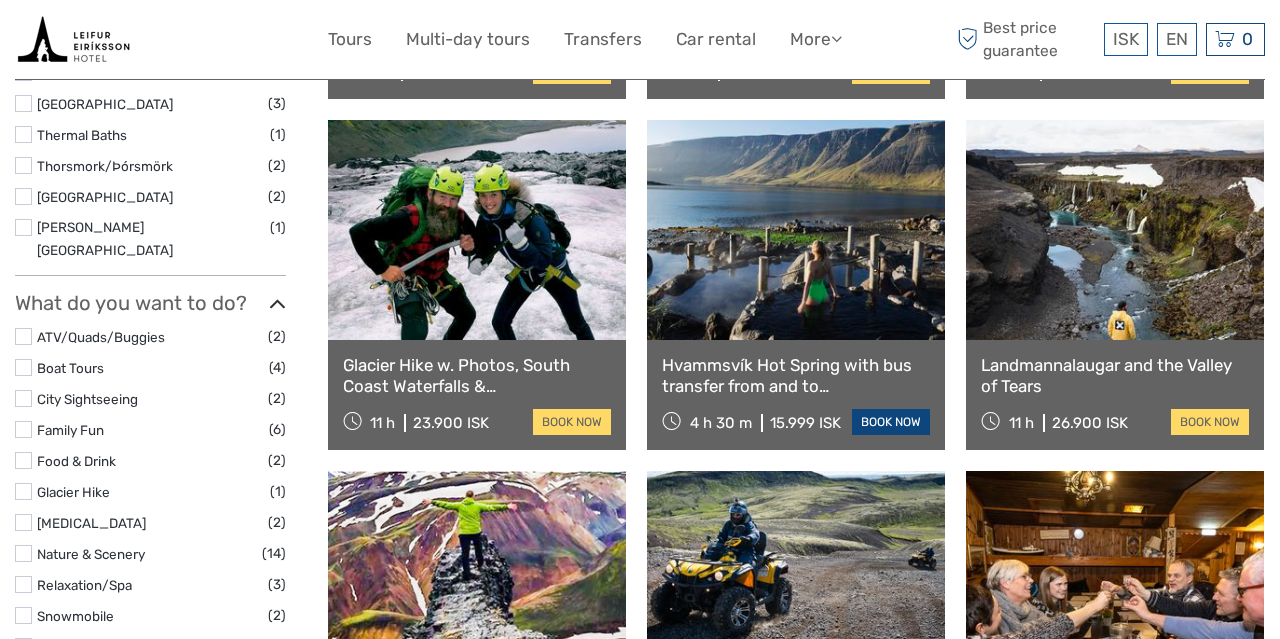 click on "book now" at bounding box center (891, 422) 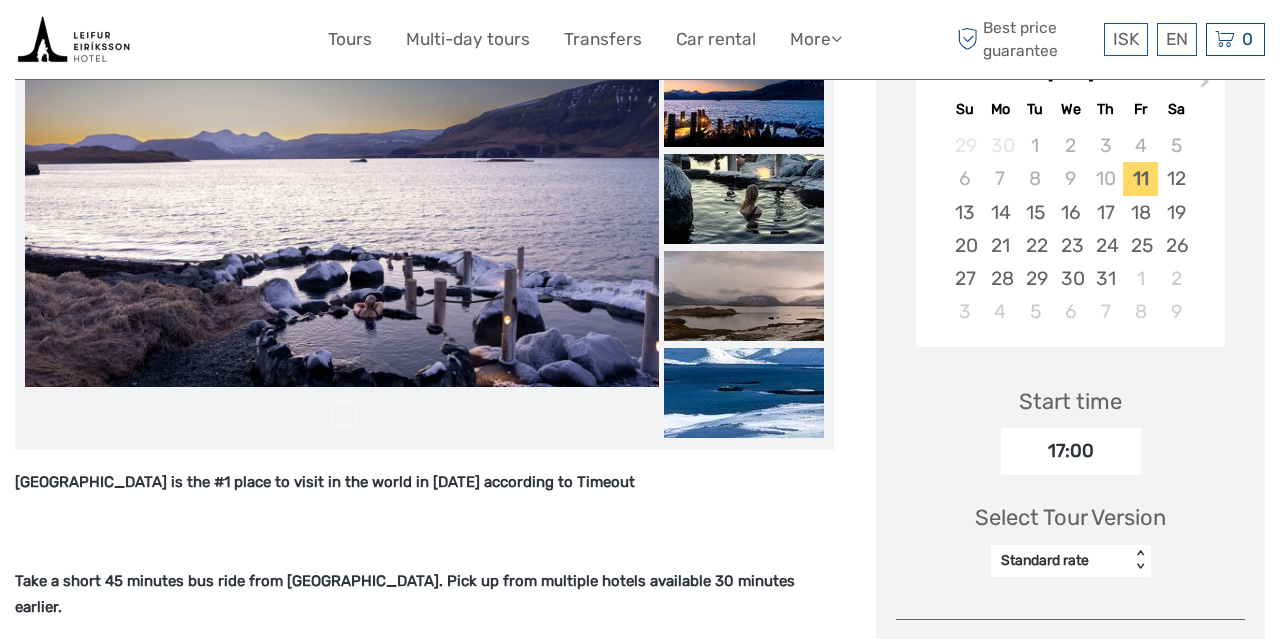 scroll, scrollTop: 364, scrollLeft: 0, axis: vertical 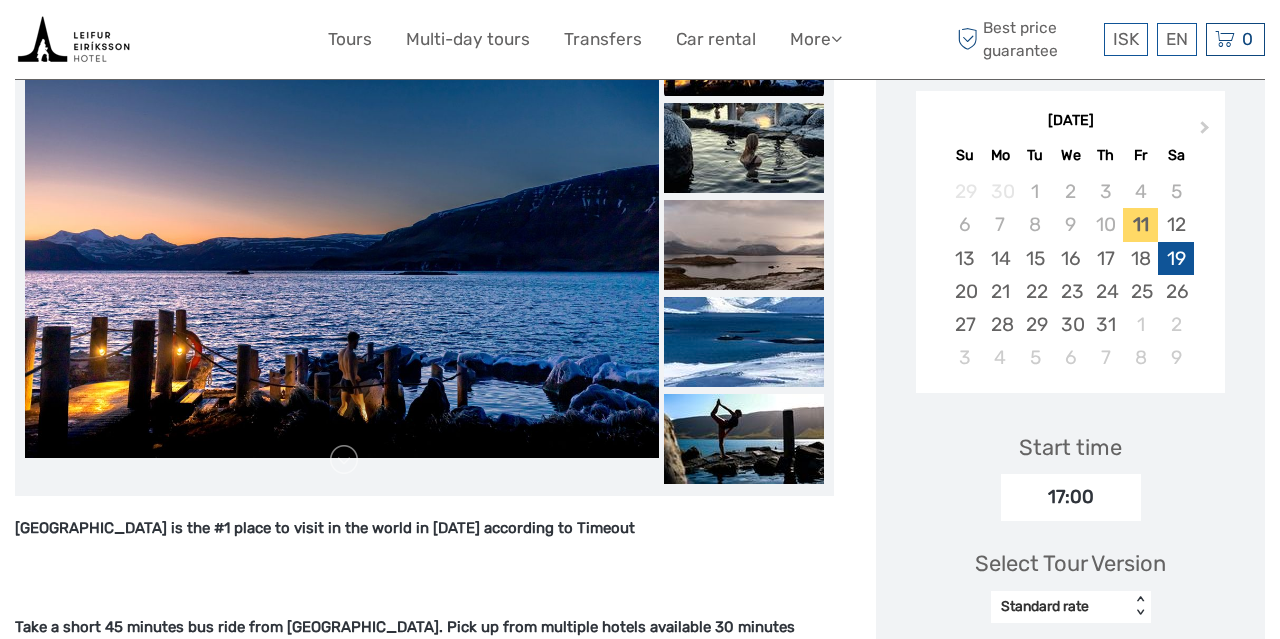 click on "19" at bounding box center (1175, 258) 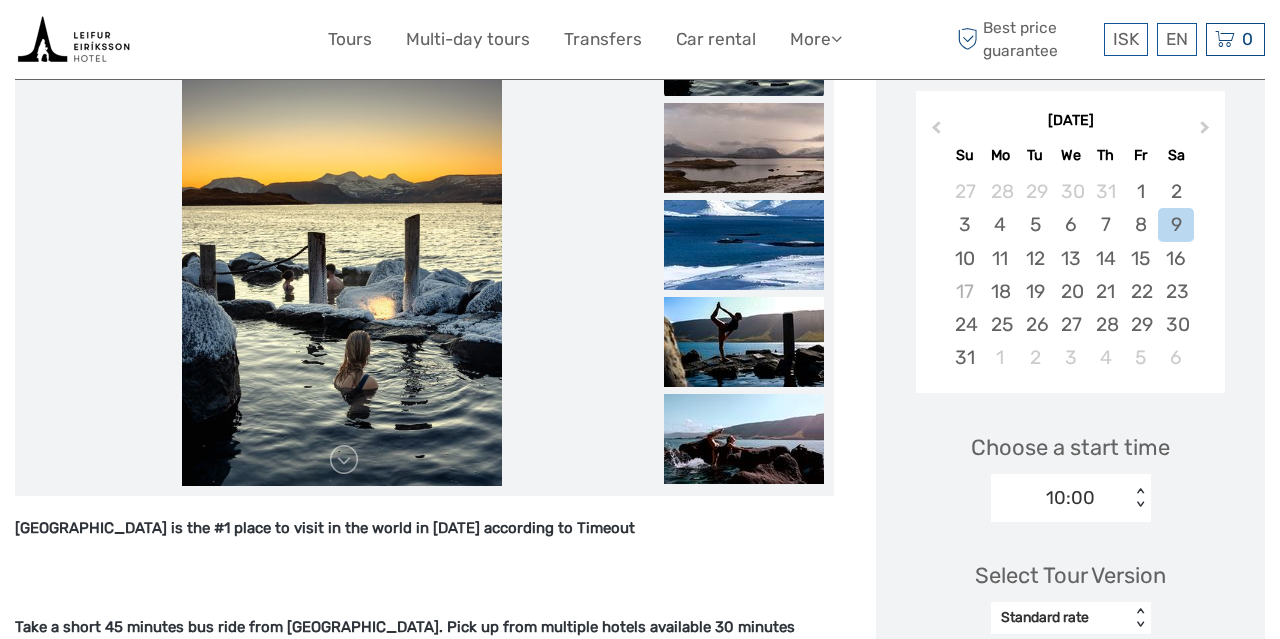 click on "Hvammsvík Hot Springs is the #1 place to visit in the world in 2023 according to Timeout Take a short 45 minutes bus ride from Reykjavik. Pick up from multiple hotels available 30 minutes earlier. An ever changing experience. In harmony with the tides and seasons. Recharge, naturally!  Pure, Salty and Good In harmony with nature
10" at bounding box center [445, 1218] 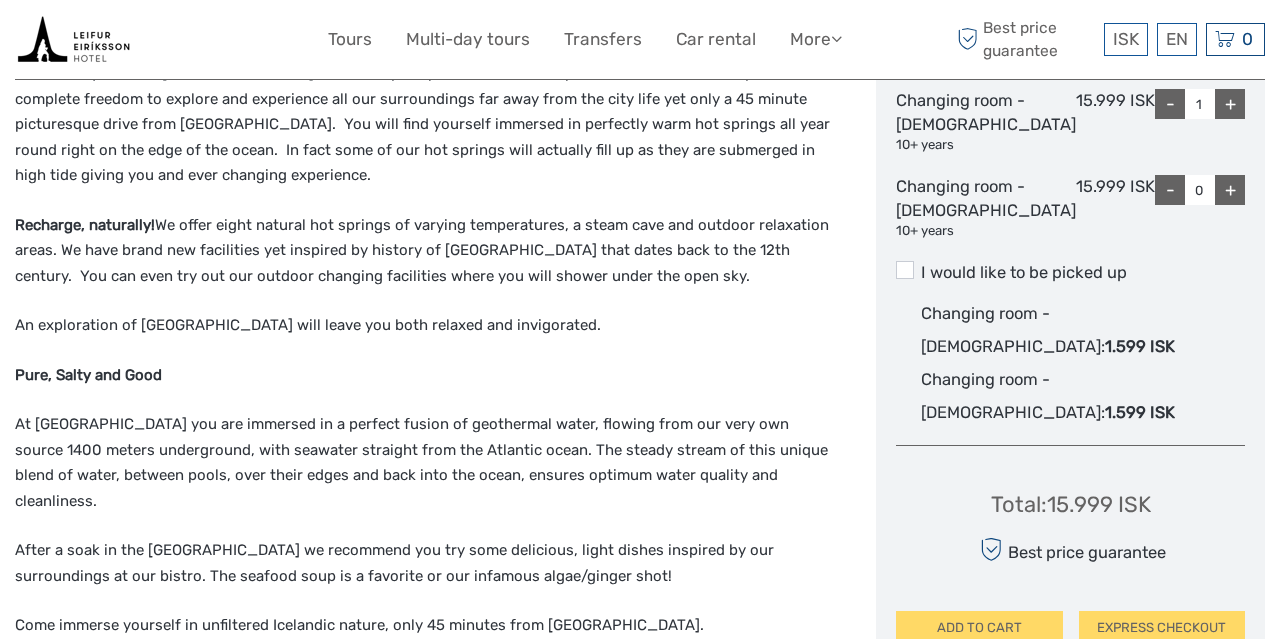 scroll, scrollTop: 1040, scrollLeft: 0, axis: vertical 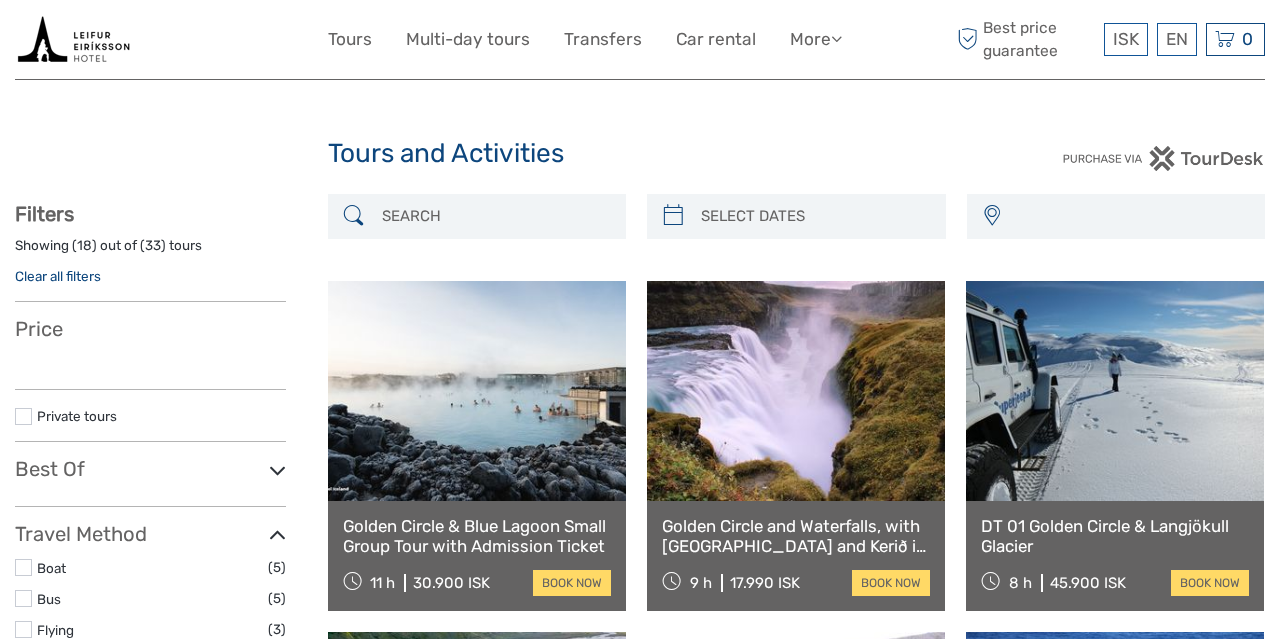 select 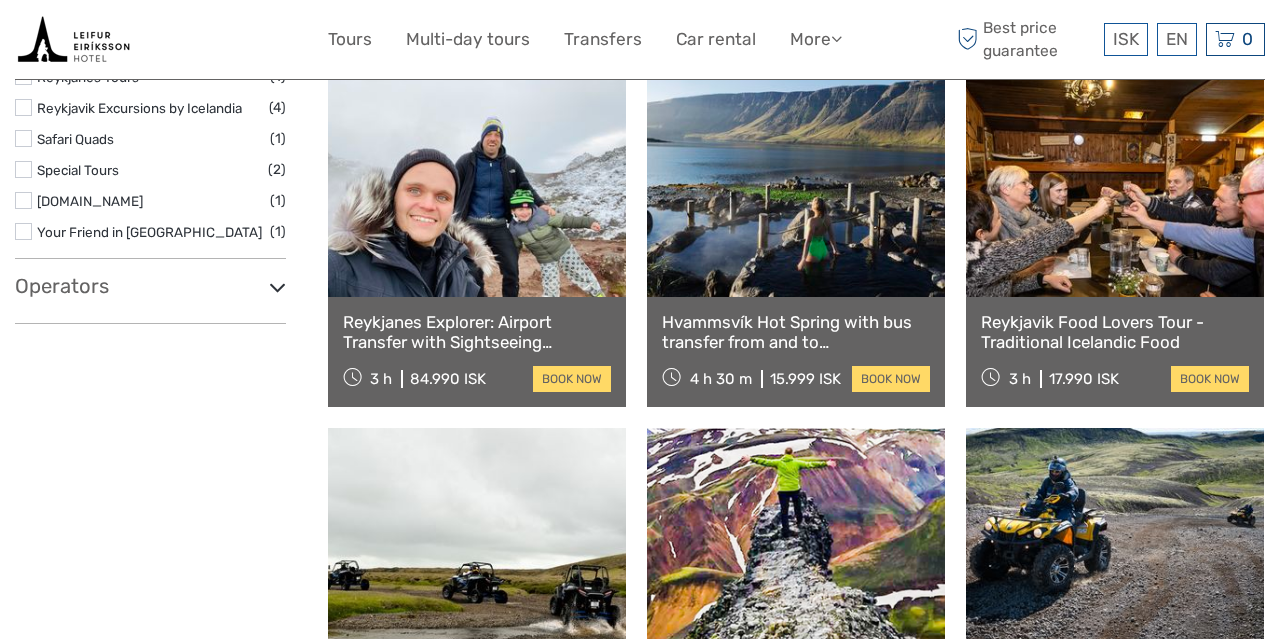 select 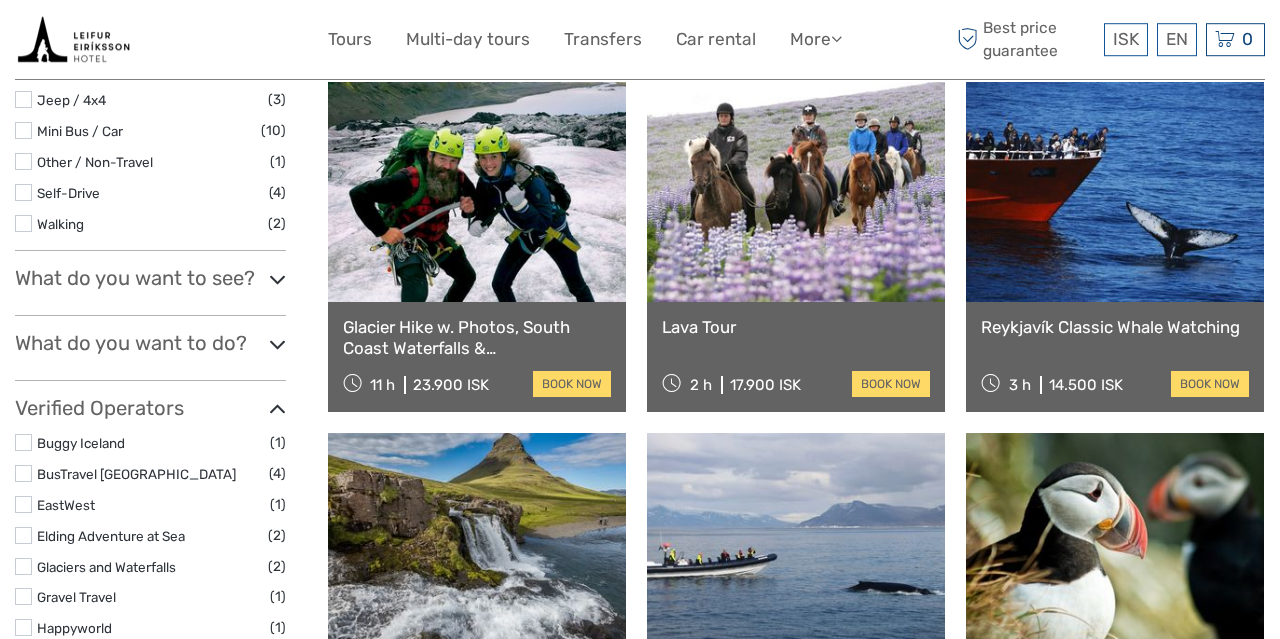 scroll, scrollTop: 632, scrollLeft: 0, axis: vertical 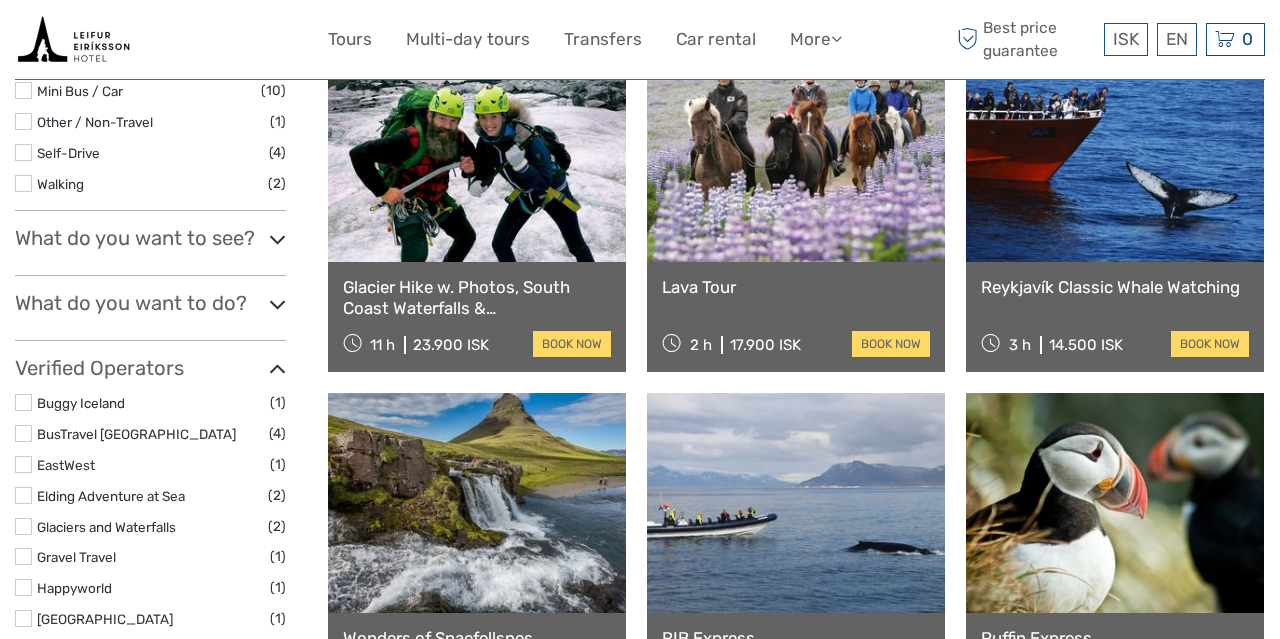 click at bounding box center [277, 239] 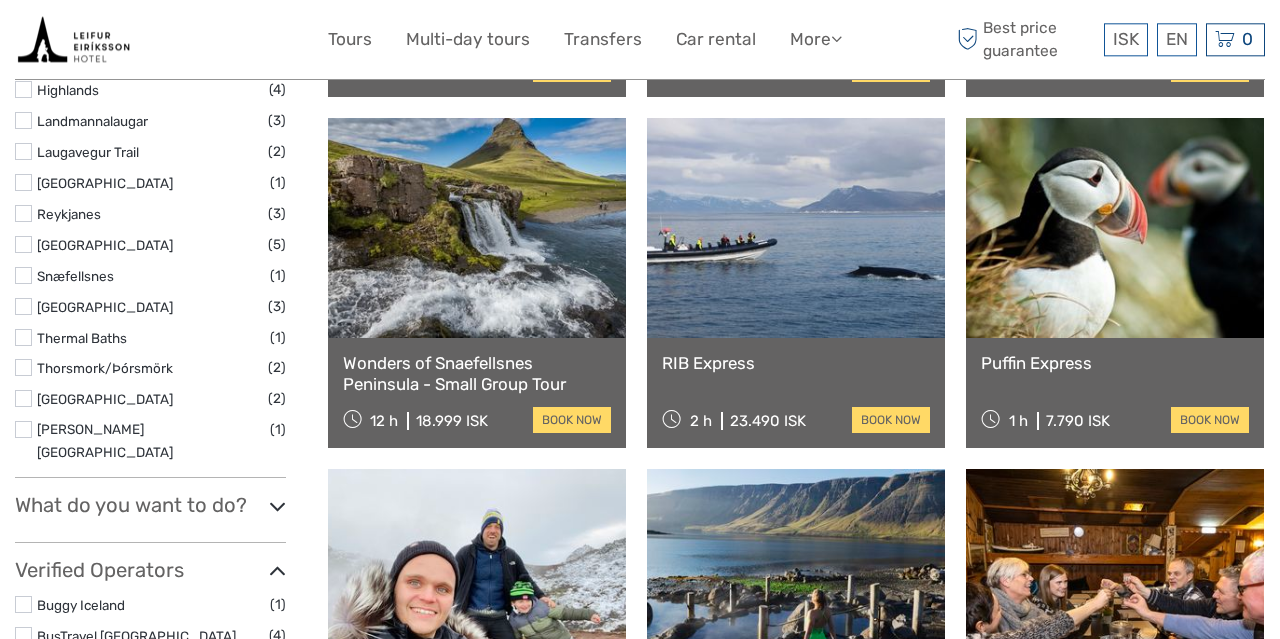 scroll, scrollTop: 944, scrollLeft: 0, axis: vertical 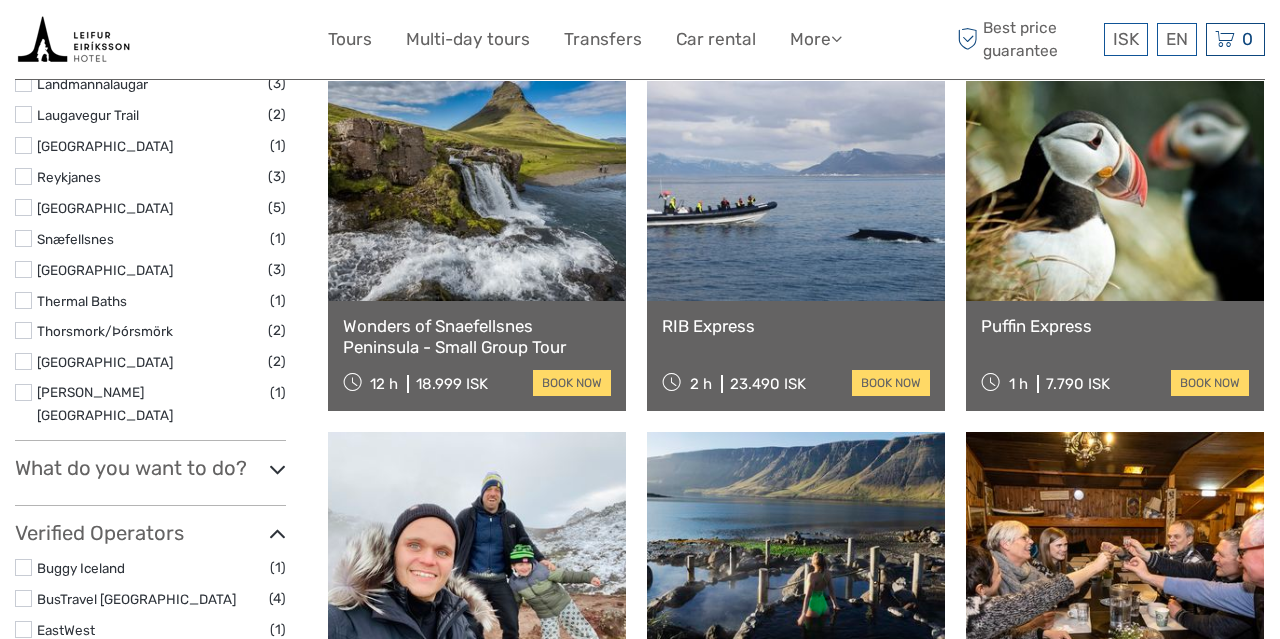 click at bounding box center (277, 469) 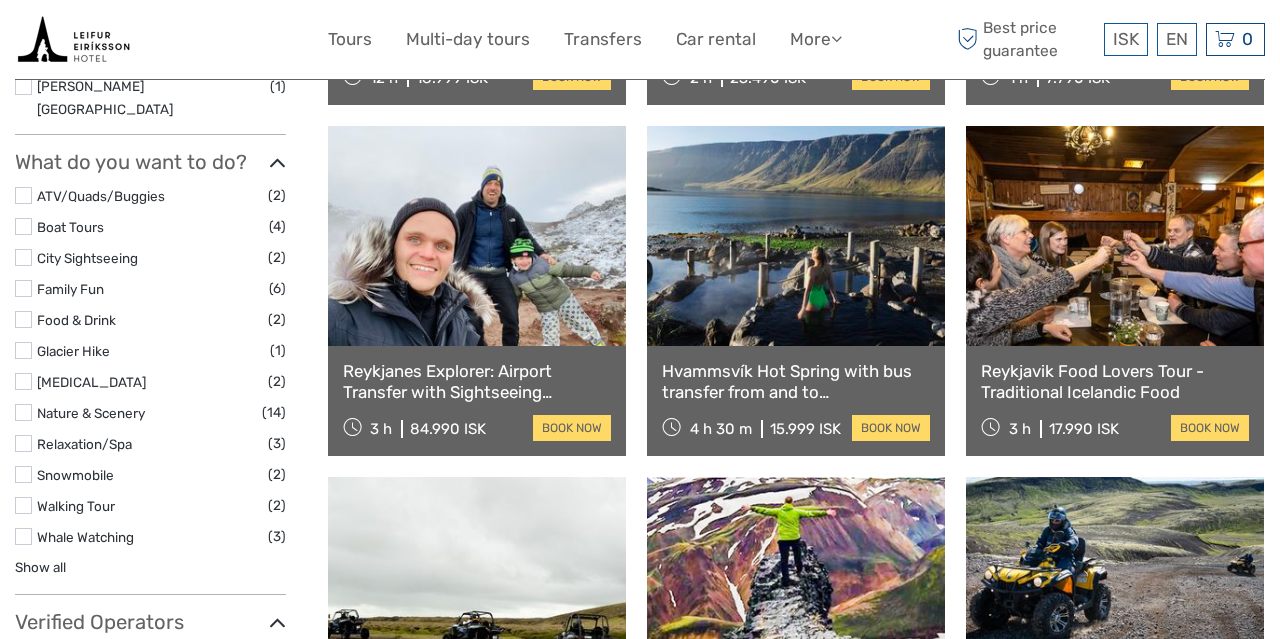 scroll, scrollTop: 1256, scrollLeft: 0, axis: vertical 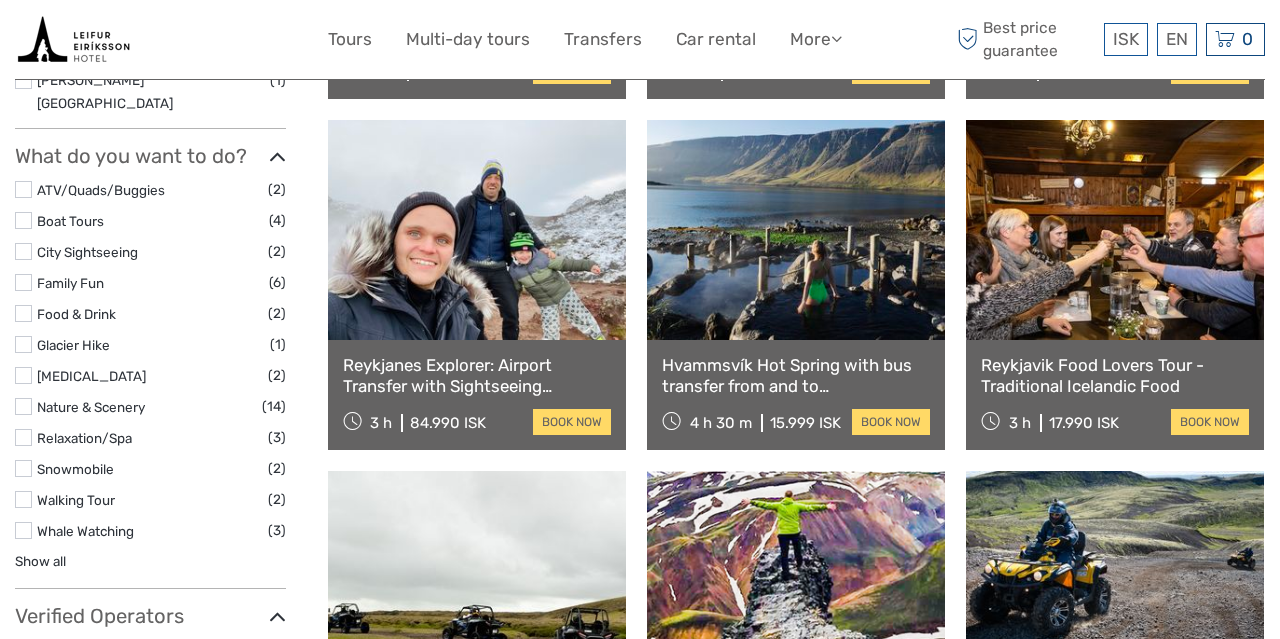 click at bounding box center (23, 406) 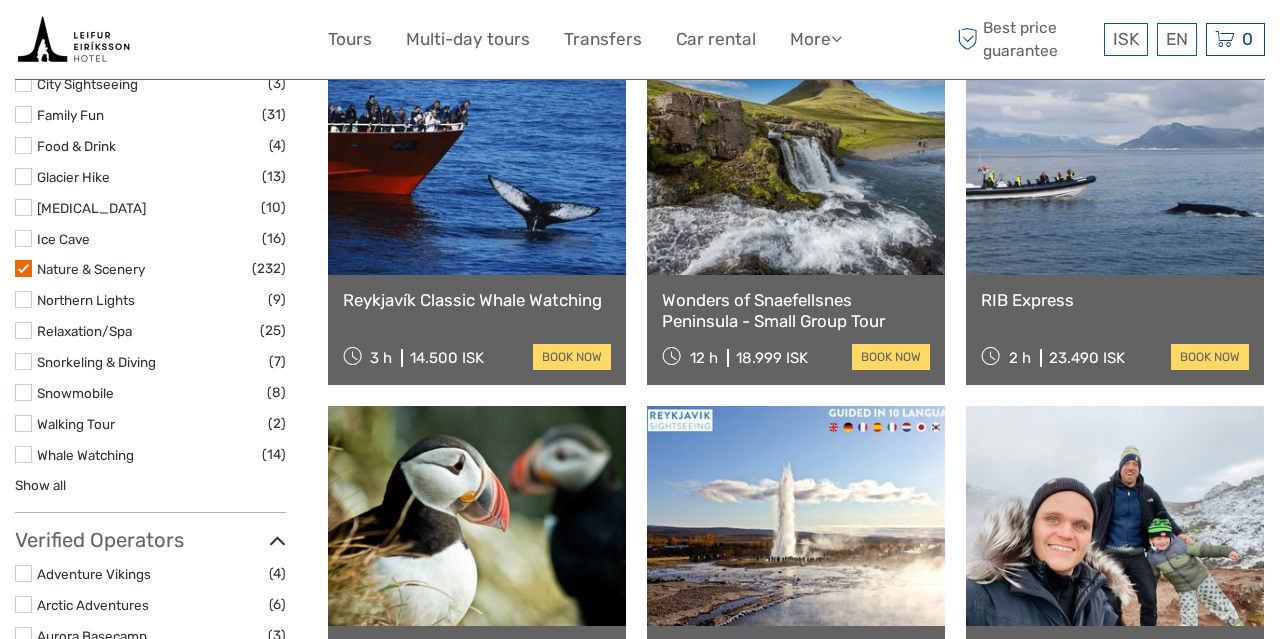 scroll, scrollTop: 1620, scrollLeft: 0, axis: vertical 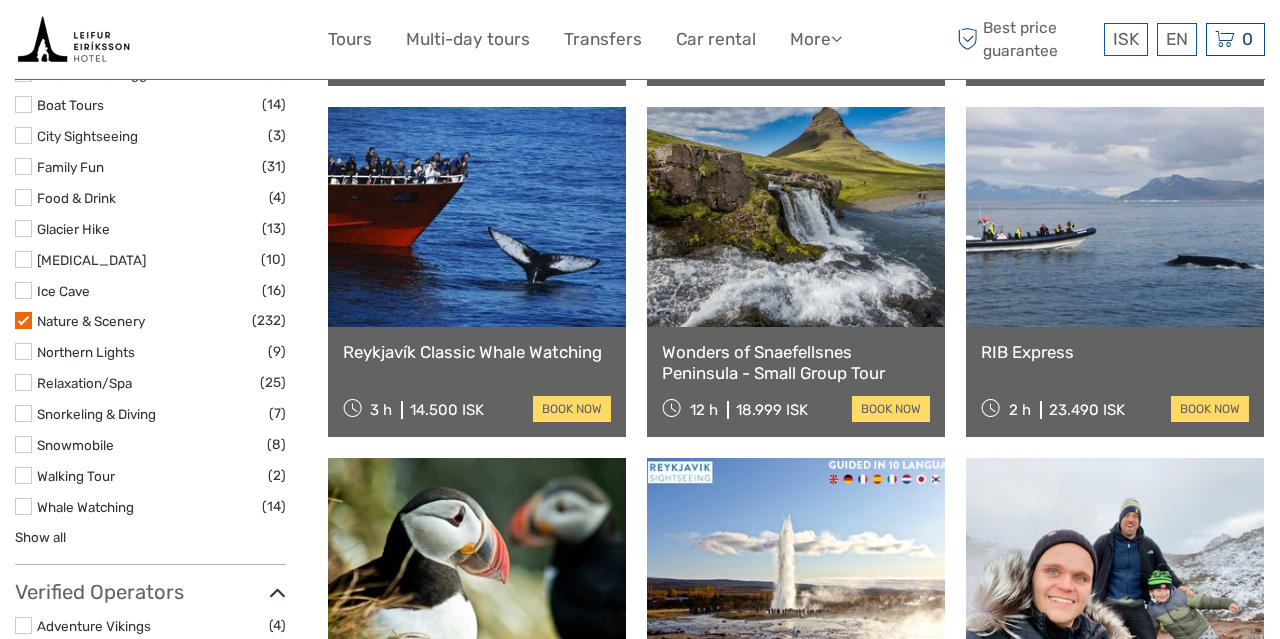 click at bounding box center (23, 320) 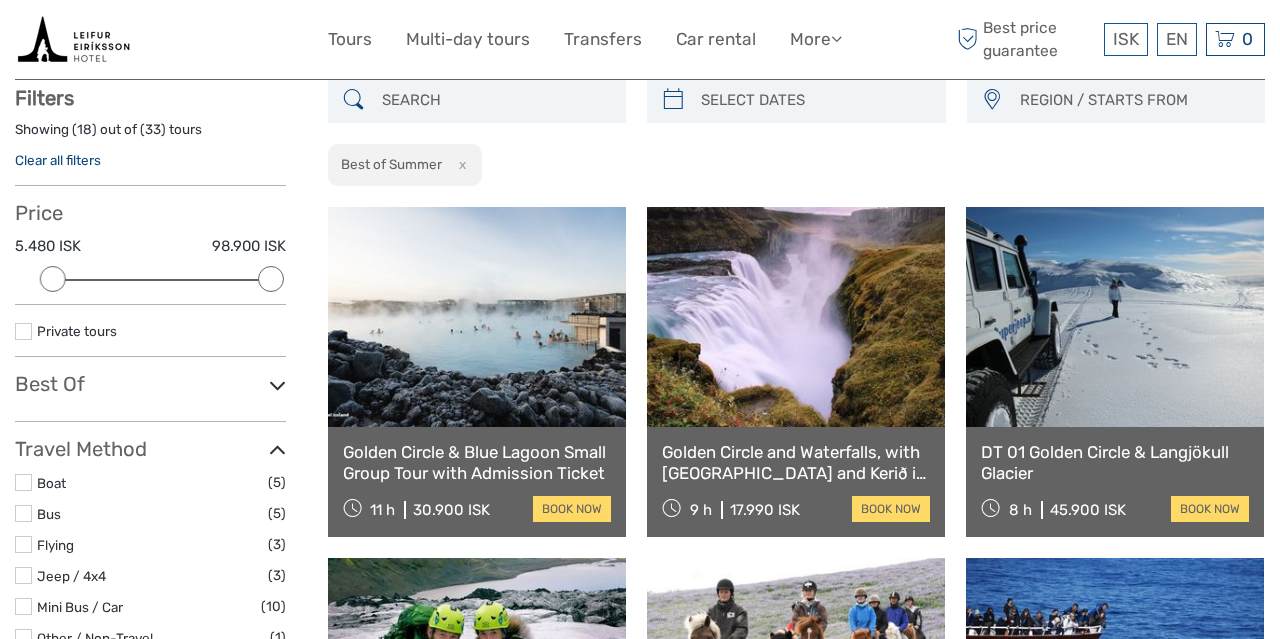 scroll, scrollTop: 112, scrollLeft: 0, axis: vertical 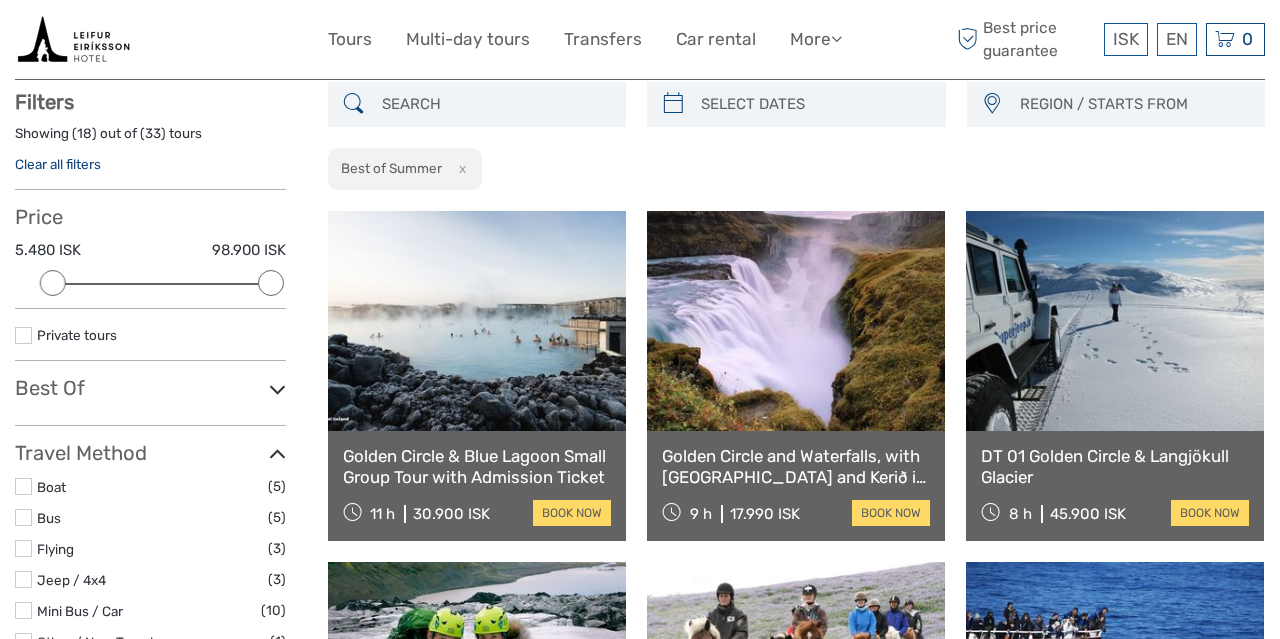 click at bounding box center (277, 389) 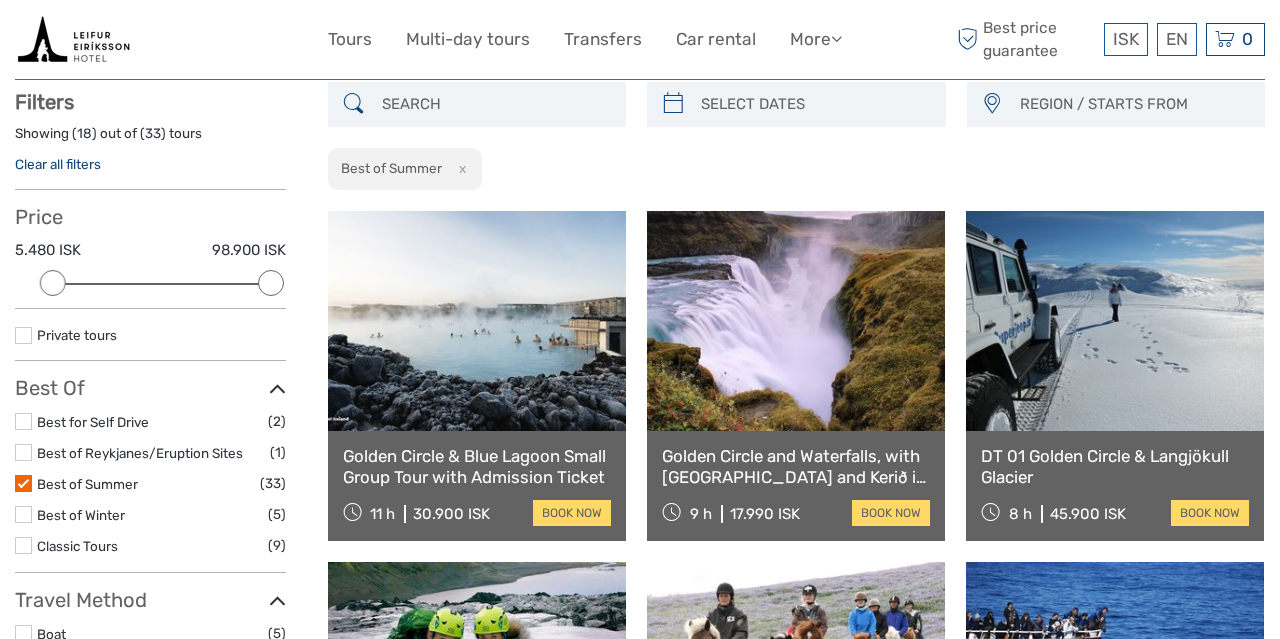 click at bounding box center (23, 483) 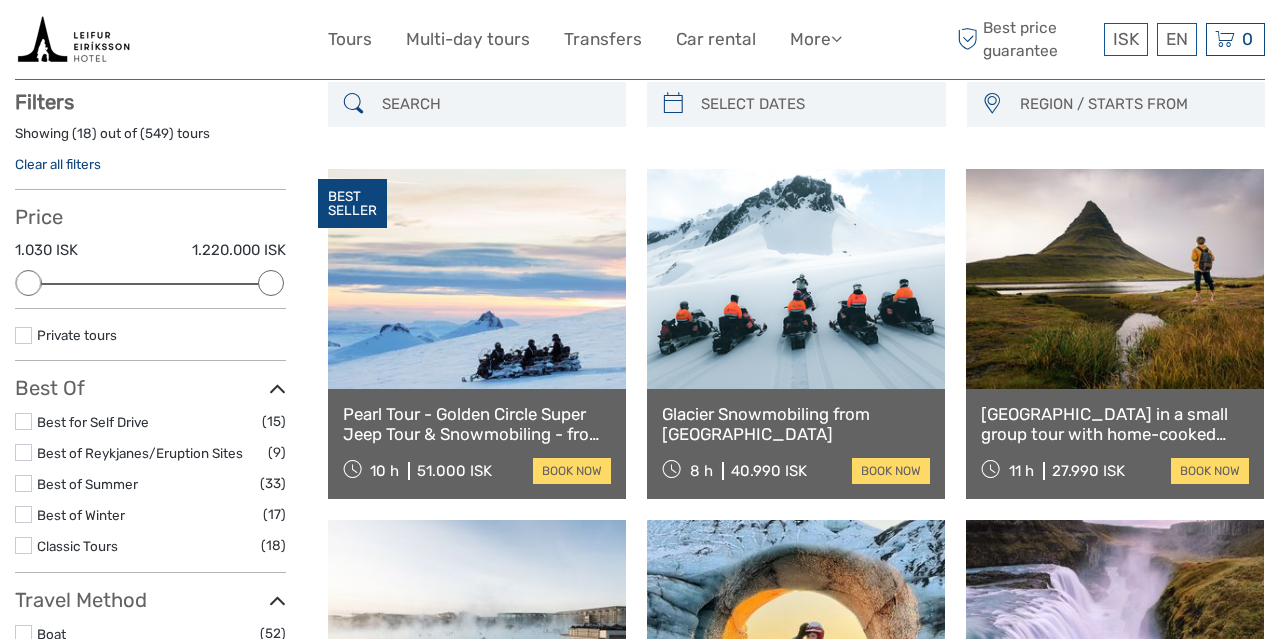 click at bounding box center (23, 545) 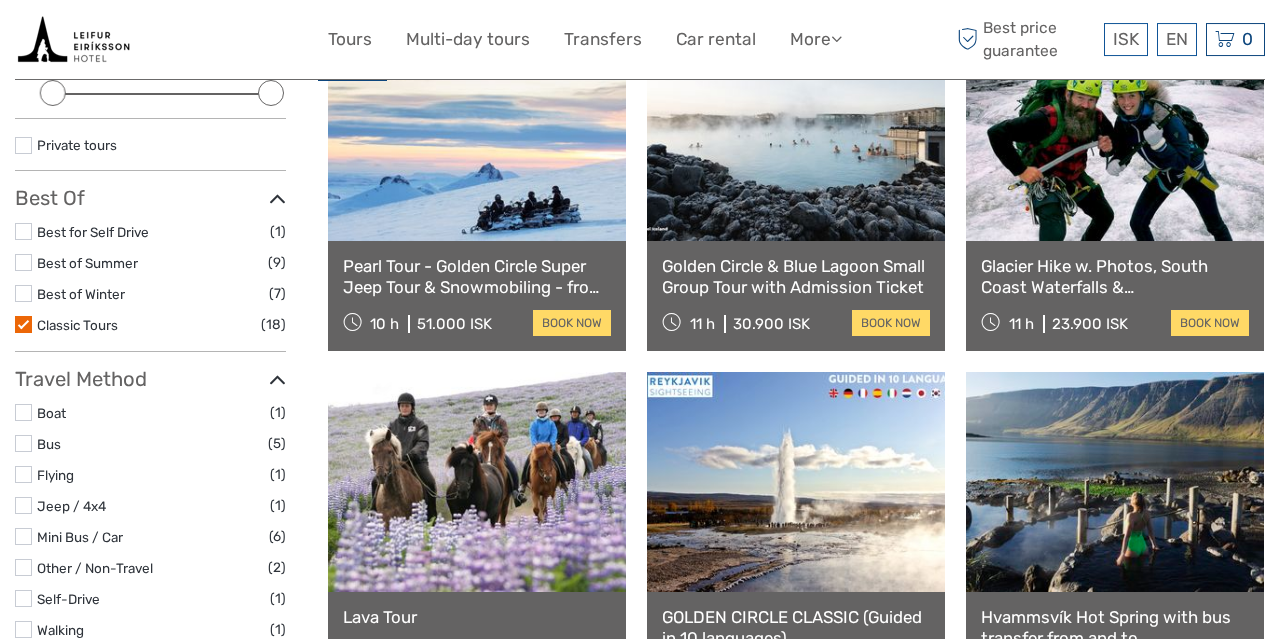 scroll, scrollTop: 296, scrollLeft: 0, axis: vertical 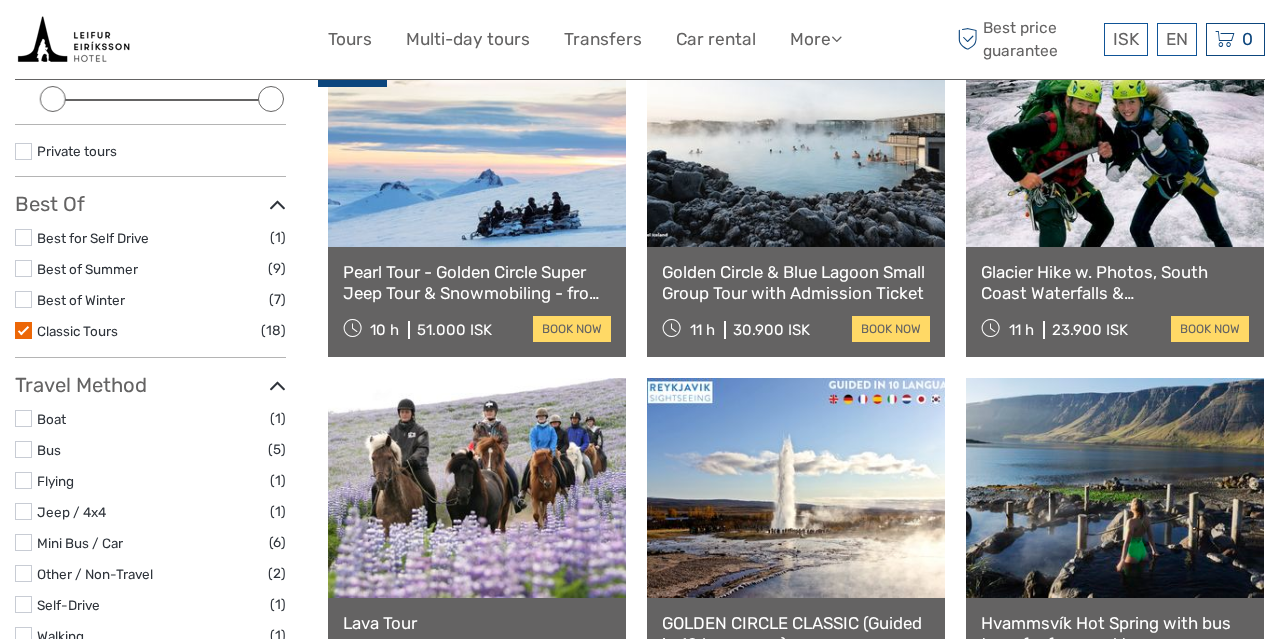click at bounding box center (23, 418) 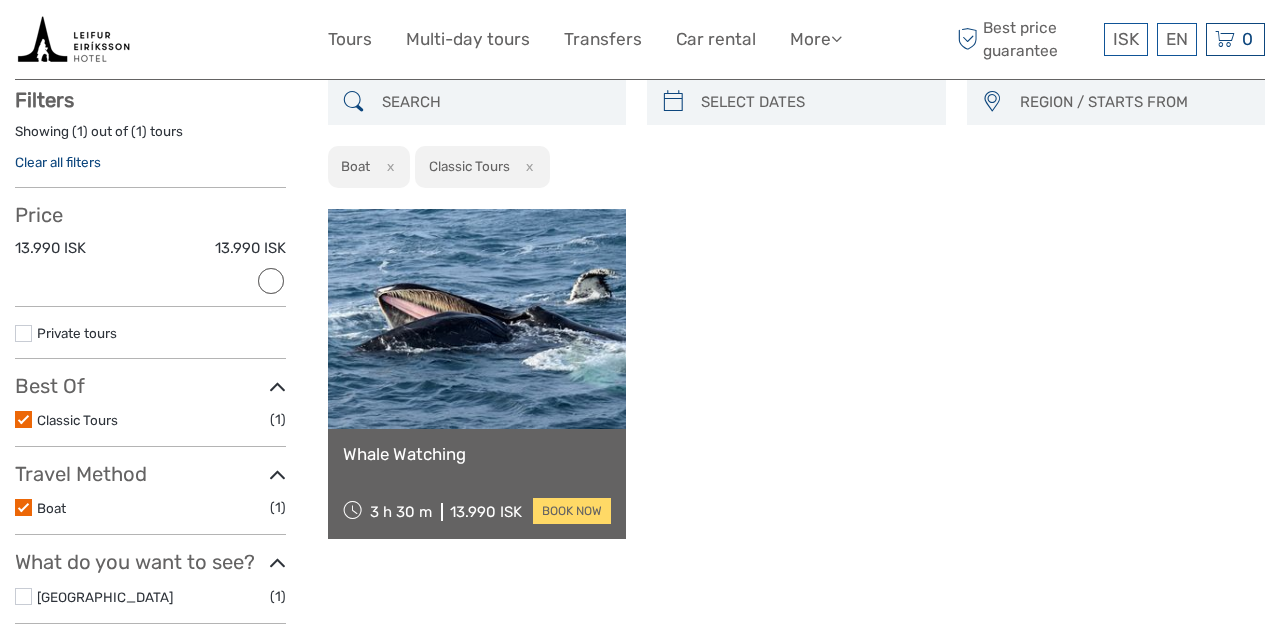 scroll, scrollTop: 112, scrollLeft: 0, axis: vertical 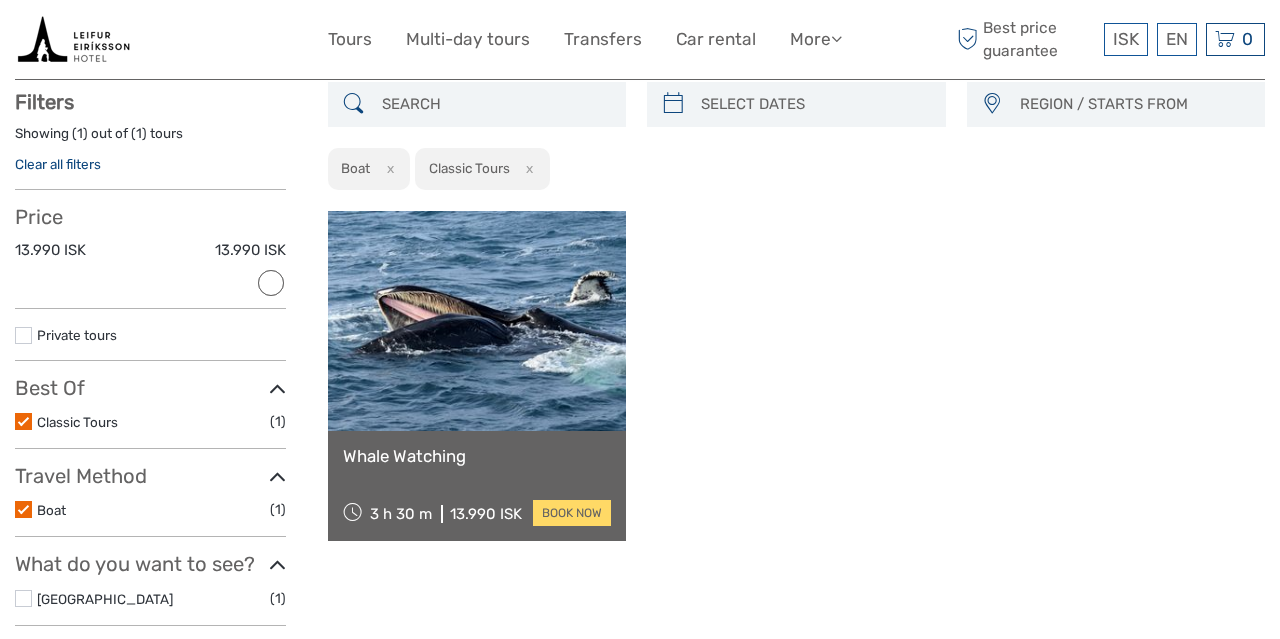 click at bounding box center (23, 421) 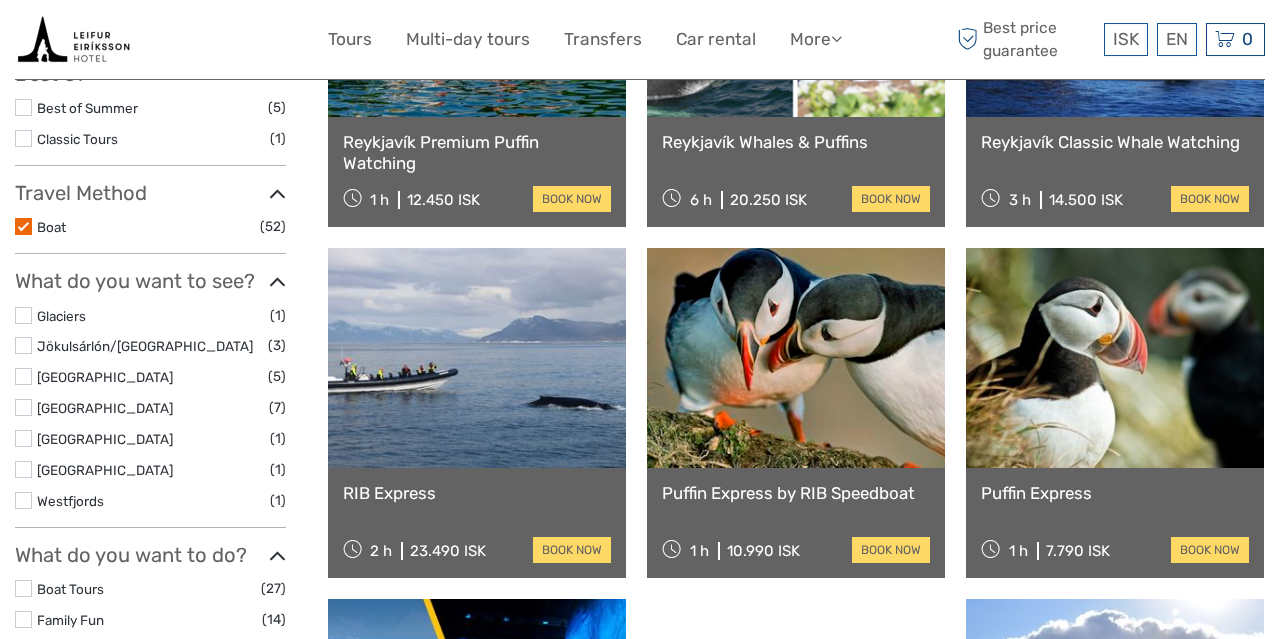 scroll, scrollTop: 372, scrollLeft: 0, axis: vertical 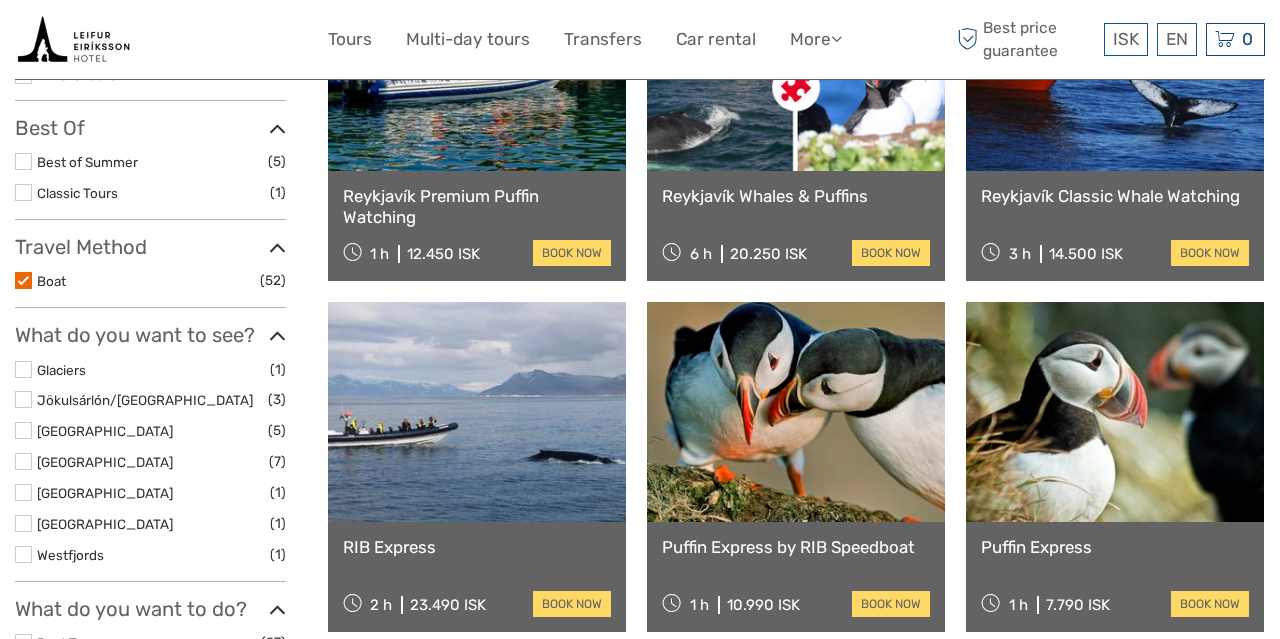 click at bounding box center (277, 248) 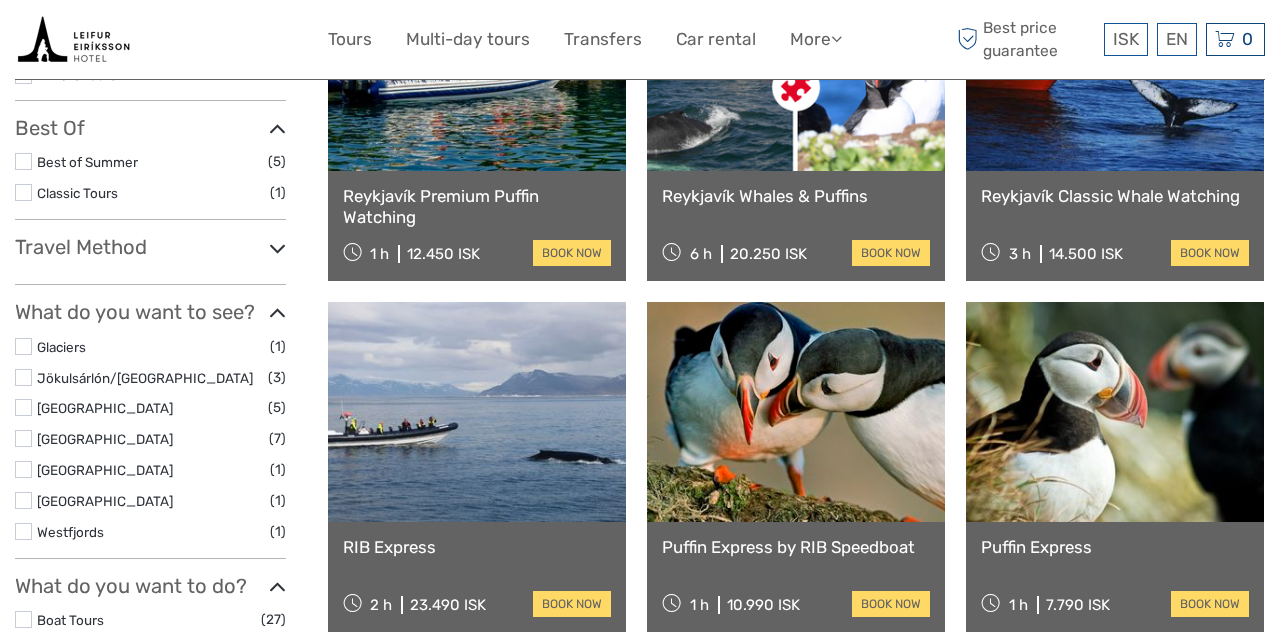 click at bounding box center [277, 248] 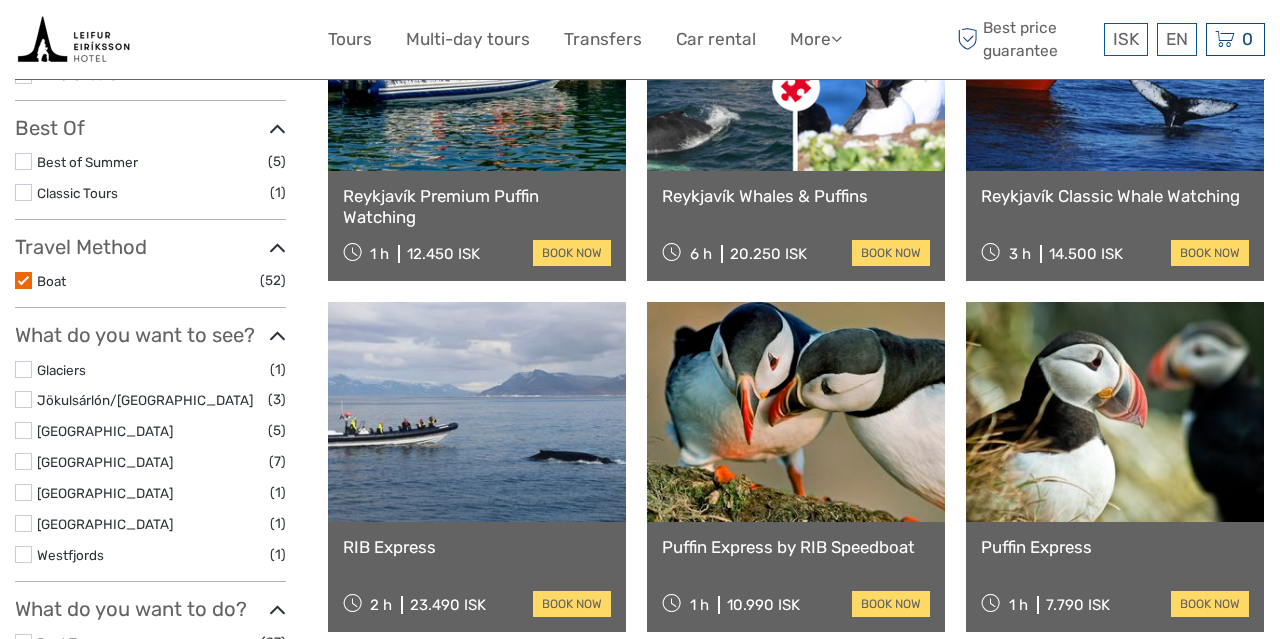 click at bounding box center (277, 129) 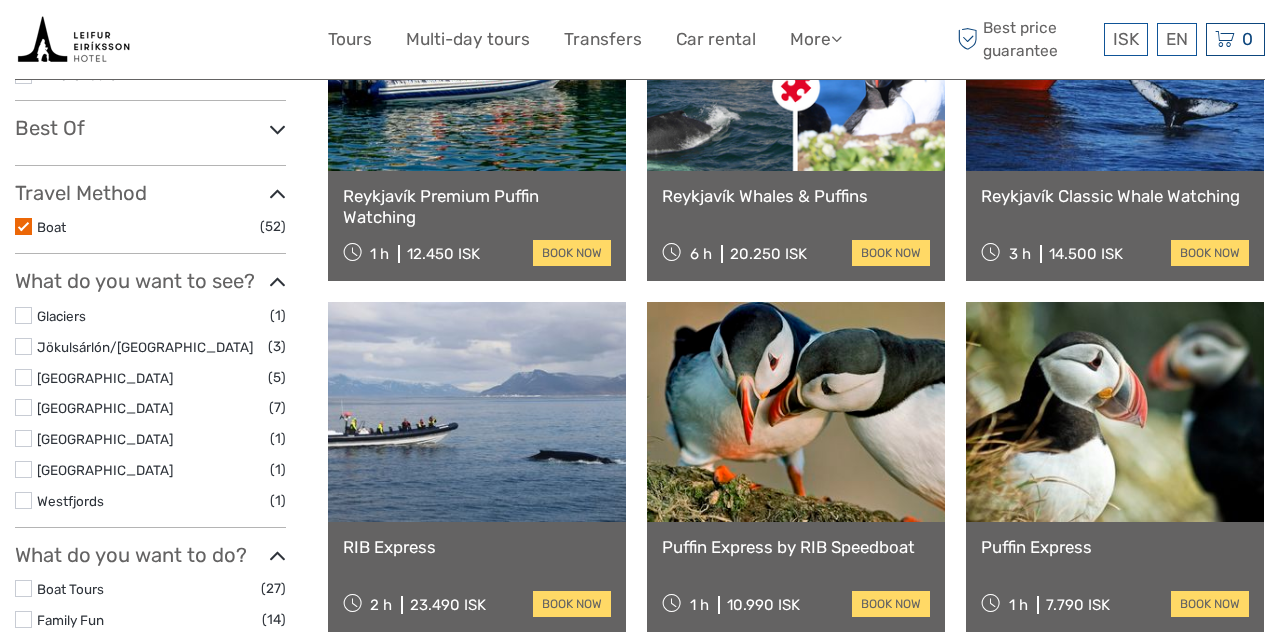 click on "Travel Method" at bounding box center (150, 193) 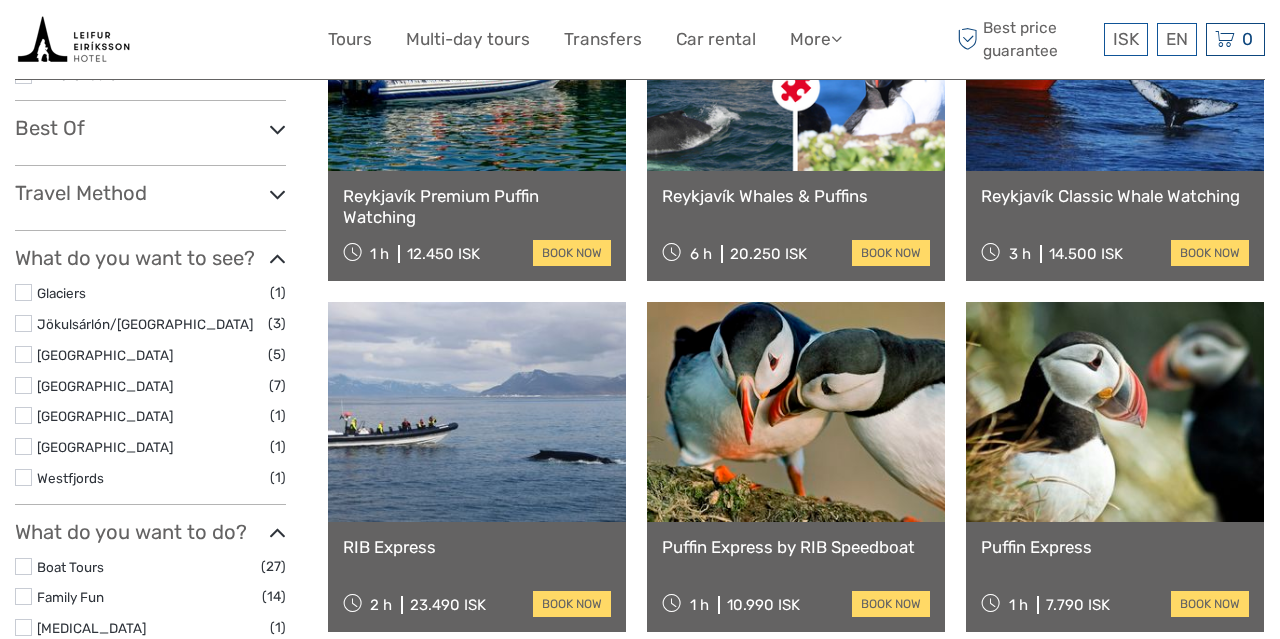 click on "Travel Method" at bounding box center (150, 193) 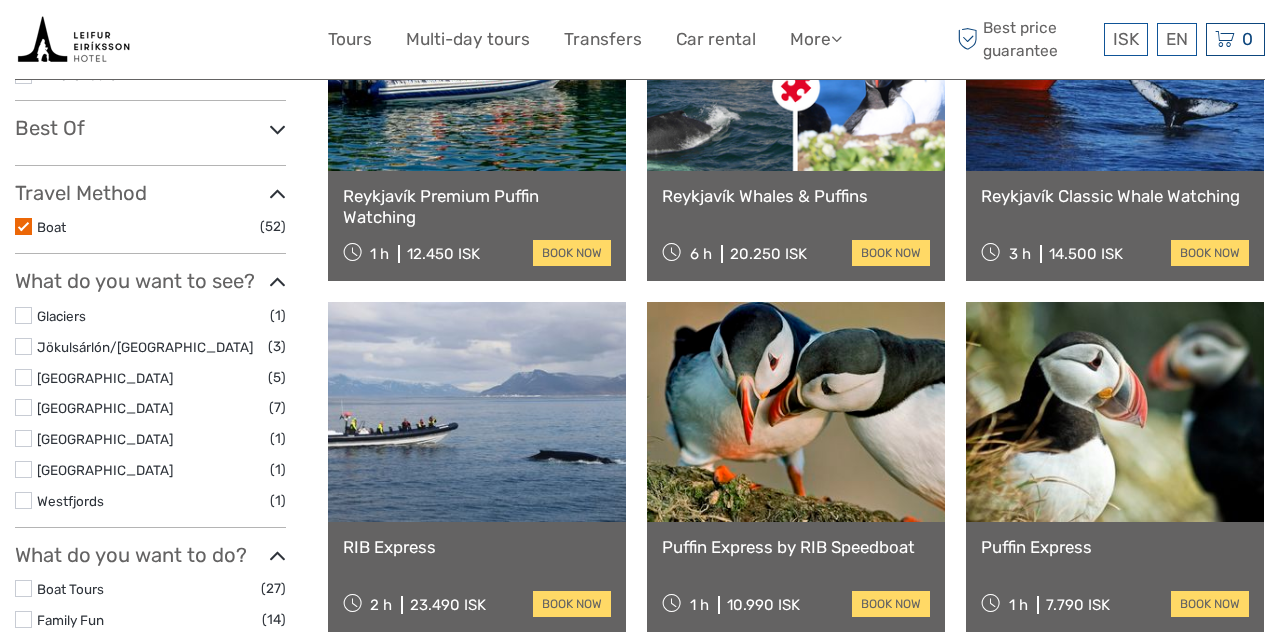 click at bounding box center [277, 194] 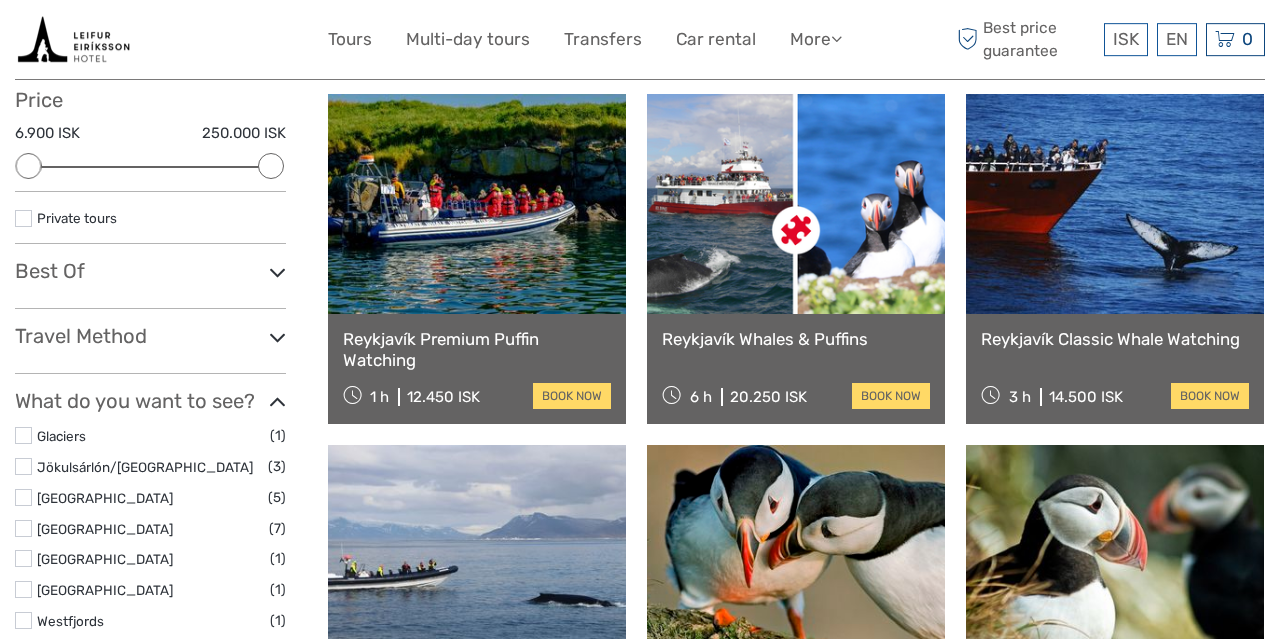 scroll, scrollTop: 216, scrollLeft: 0, axis: vertical 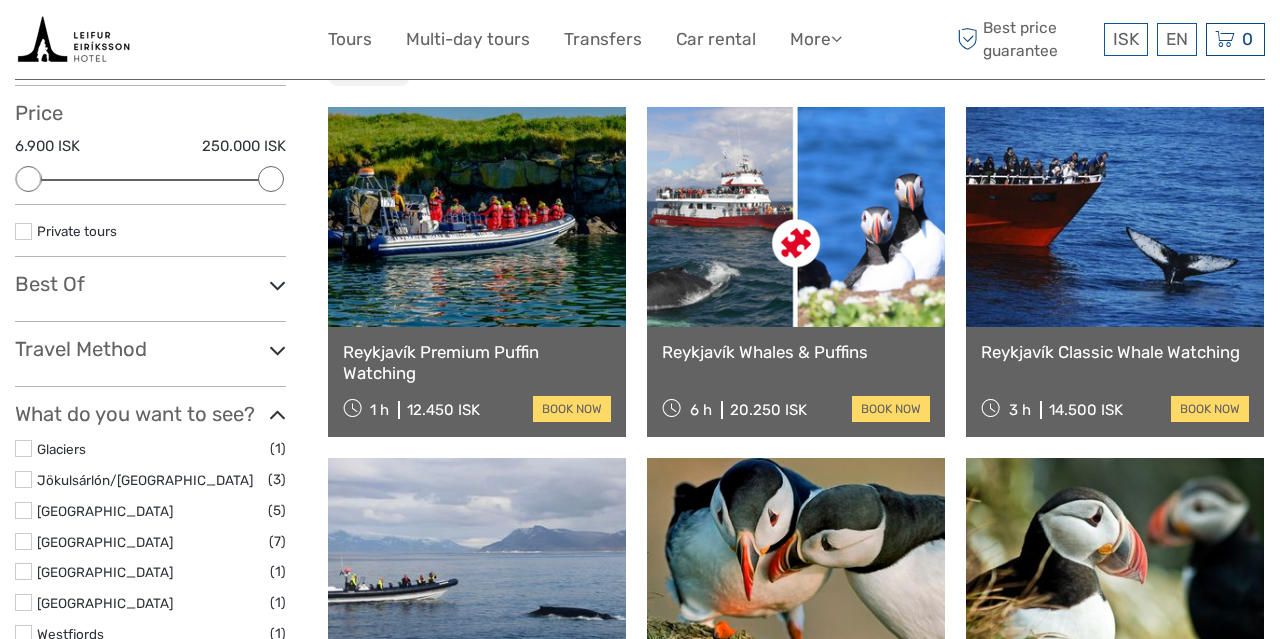 click at bounding box center [277, 285] 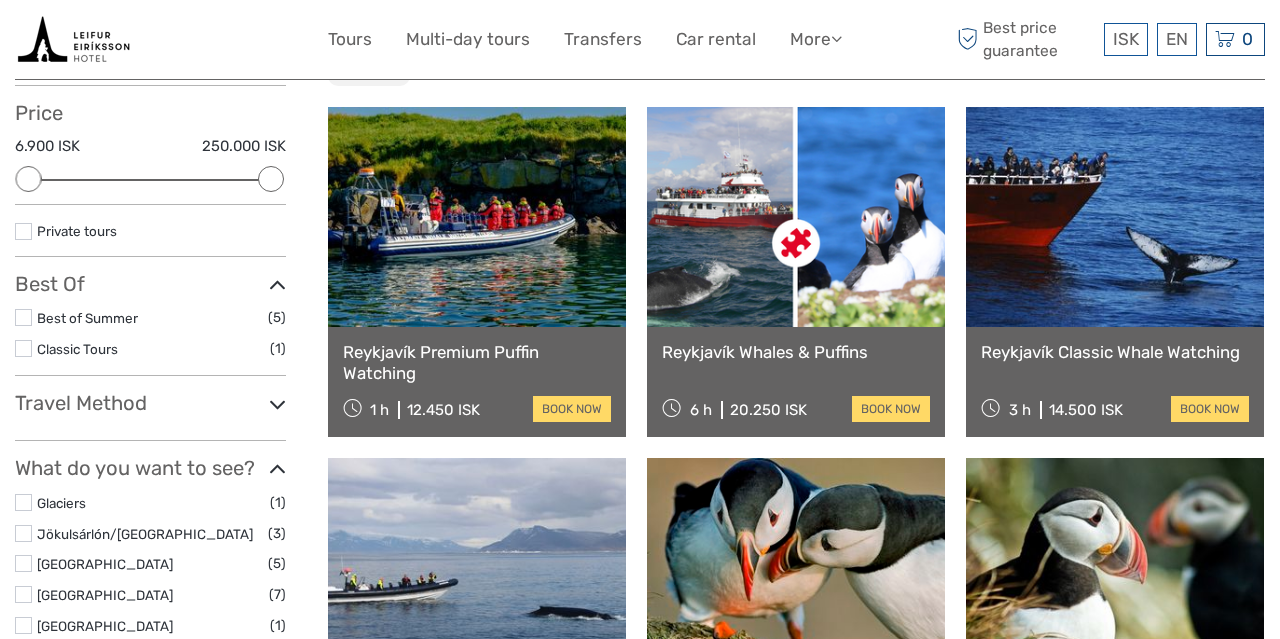 click at bounding box center [277, 404] 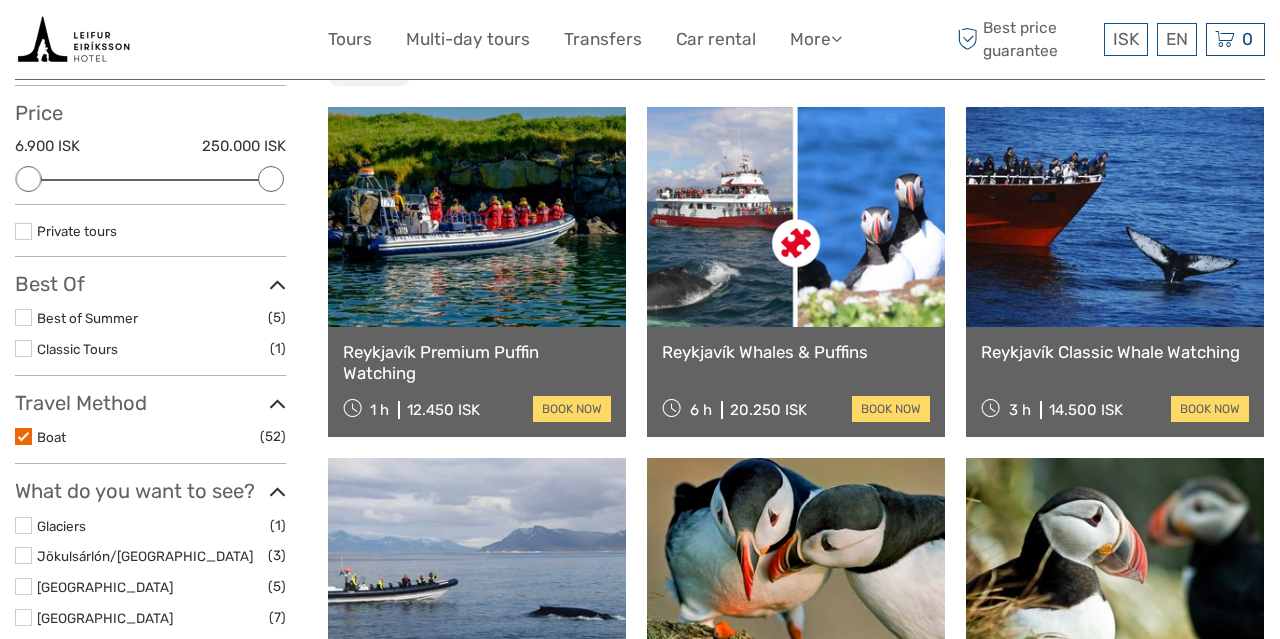 click at bounding box center (23, 436) 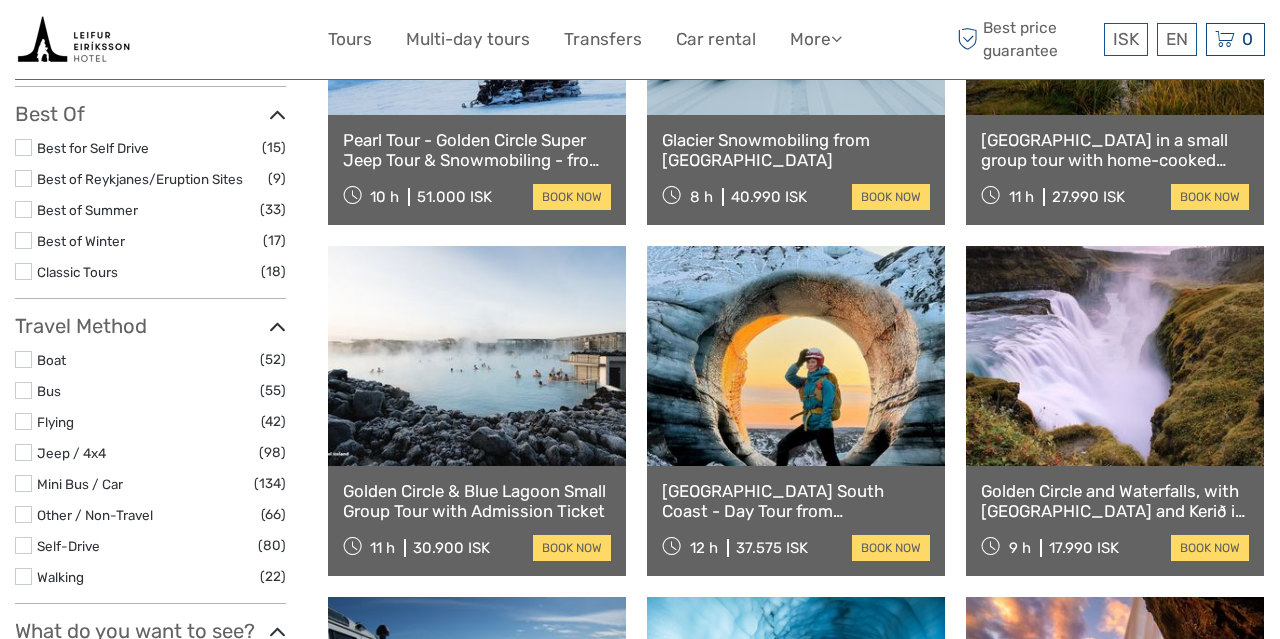 scroll, scrollTop: 424, scrollLeft: 0, axis: vertical 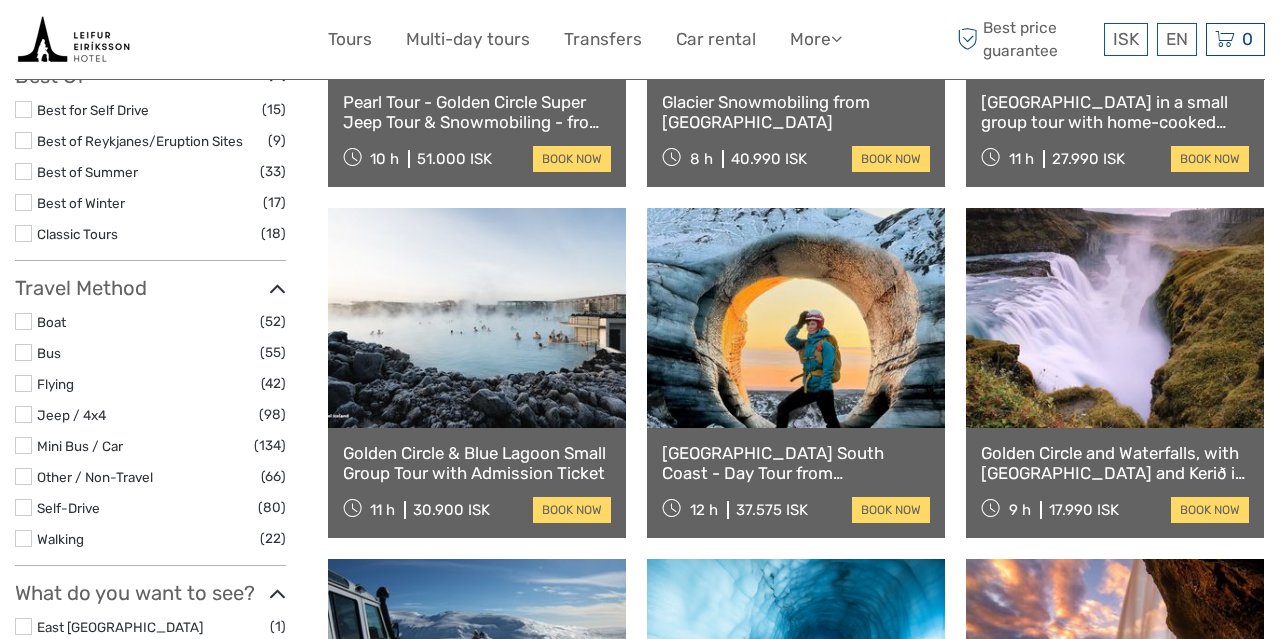 click at bounding box center [23, 352] 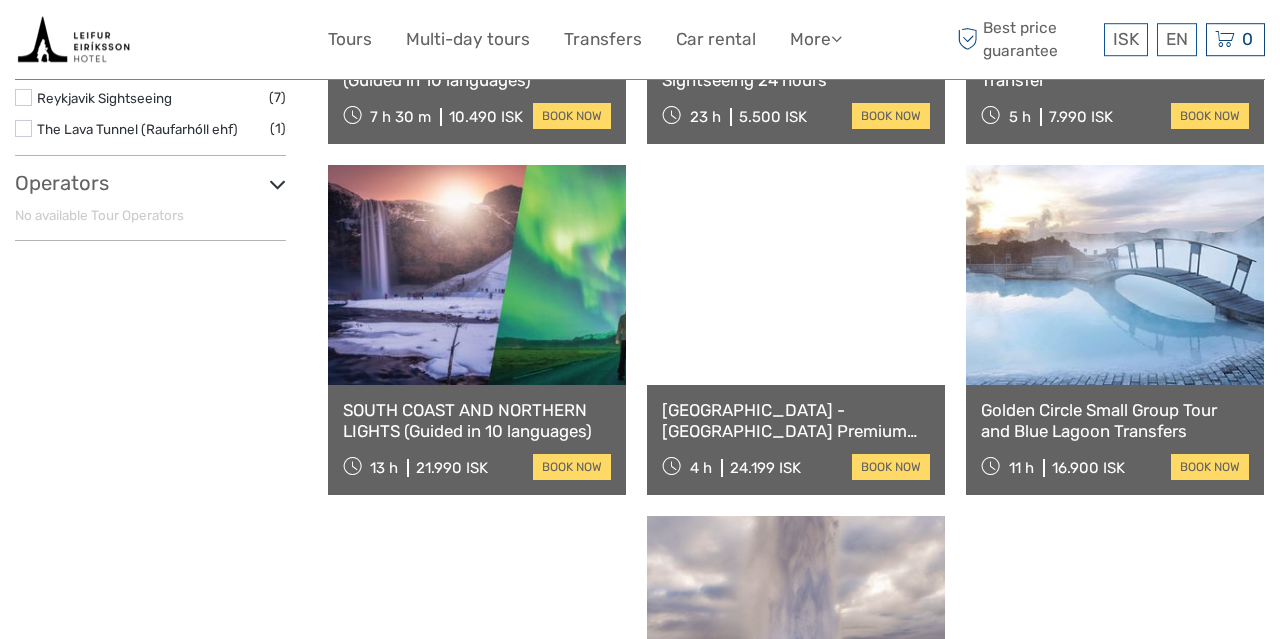 scroll, scrollTop: 1516, scrollLeft: 0, axis: vertical 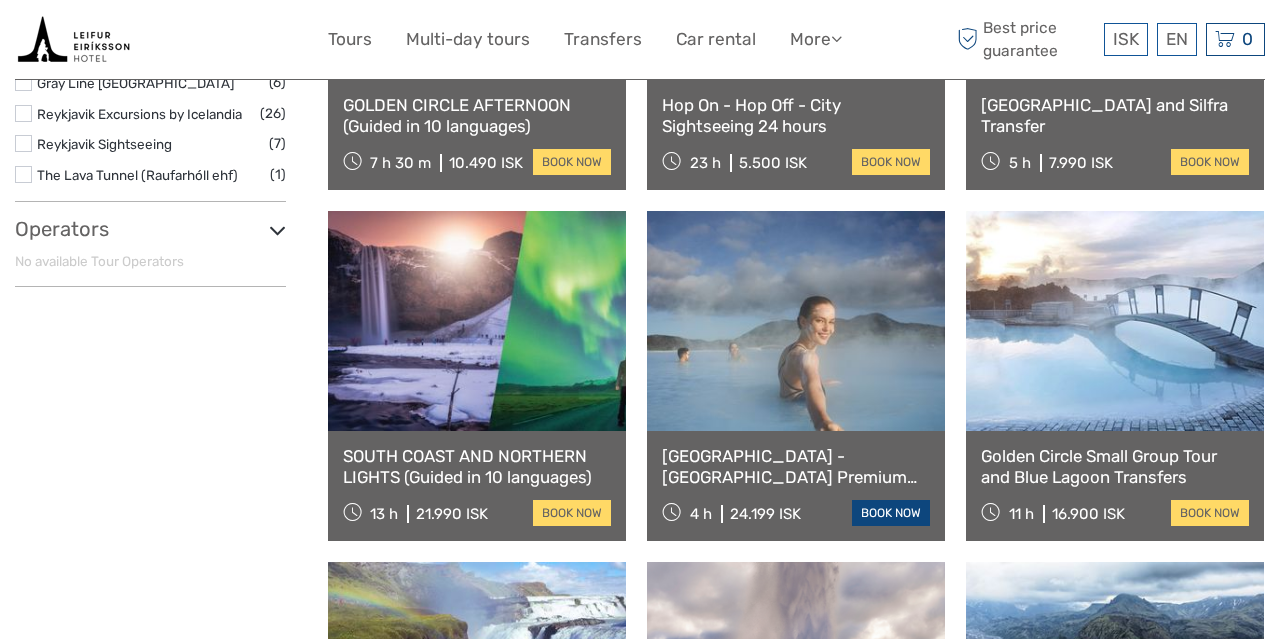 click on "book now" at bounding box center [891, 513] 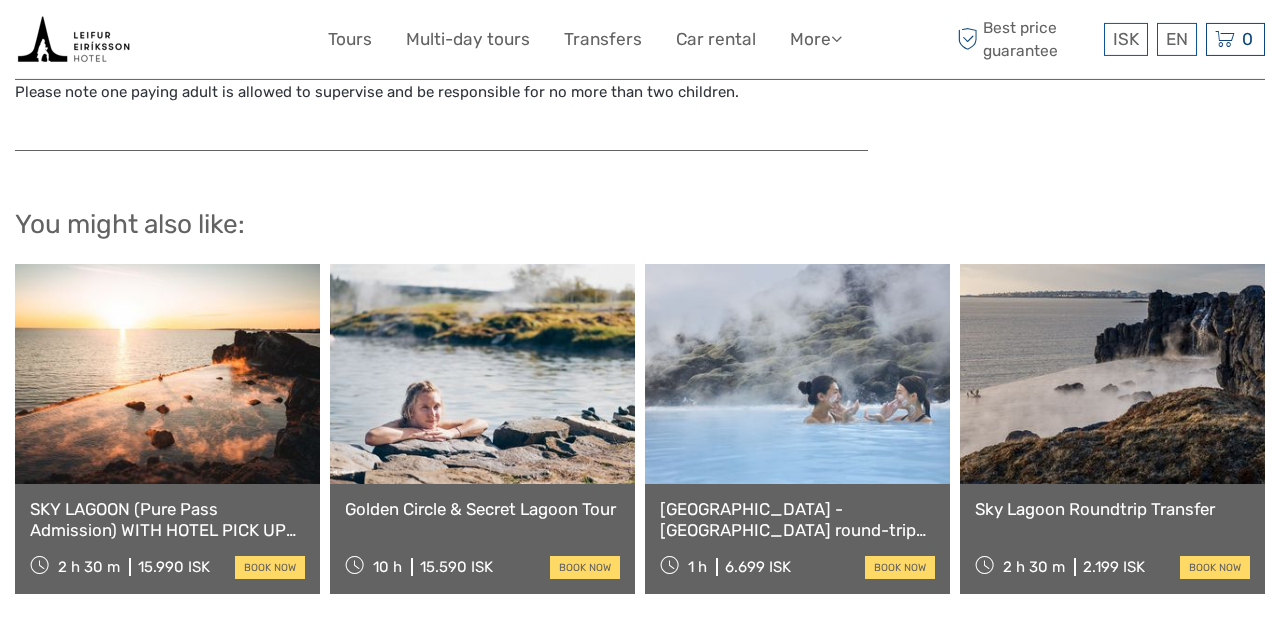 scroll, scrollTop: 2288, scrollLeft: 0, axis: vertical 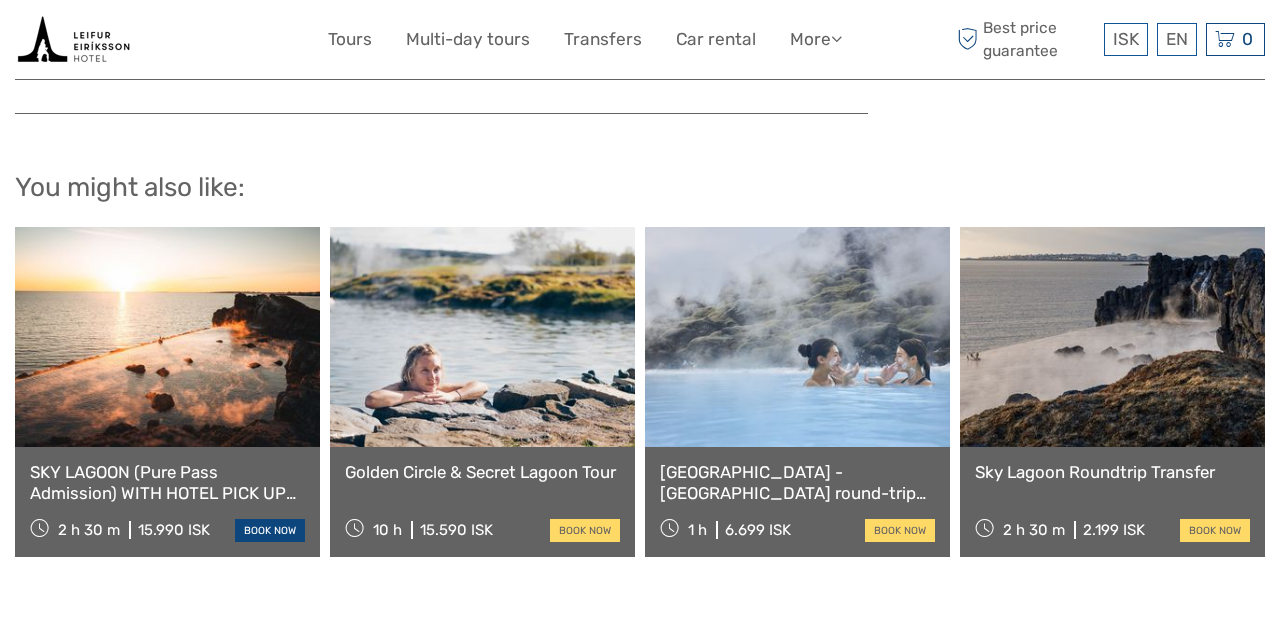 click on "book now" at bounding box center (270, 530) 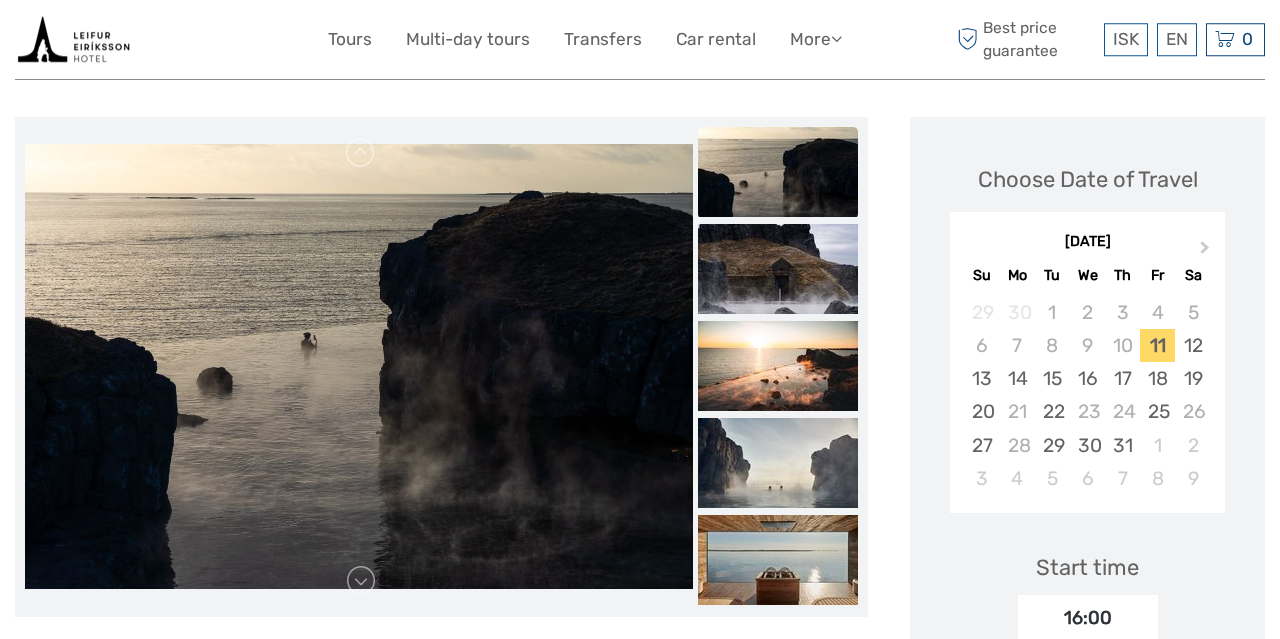 scroll, scrollTop: 312, scrollLeft: 0, axis: vertical 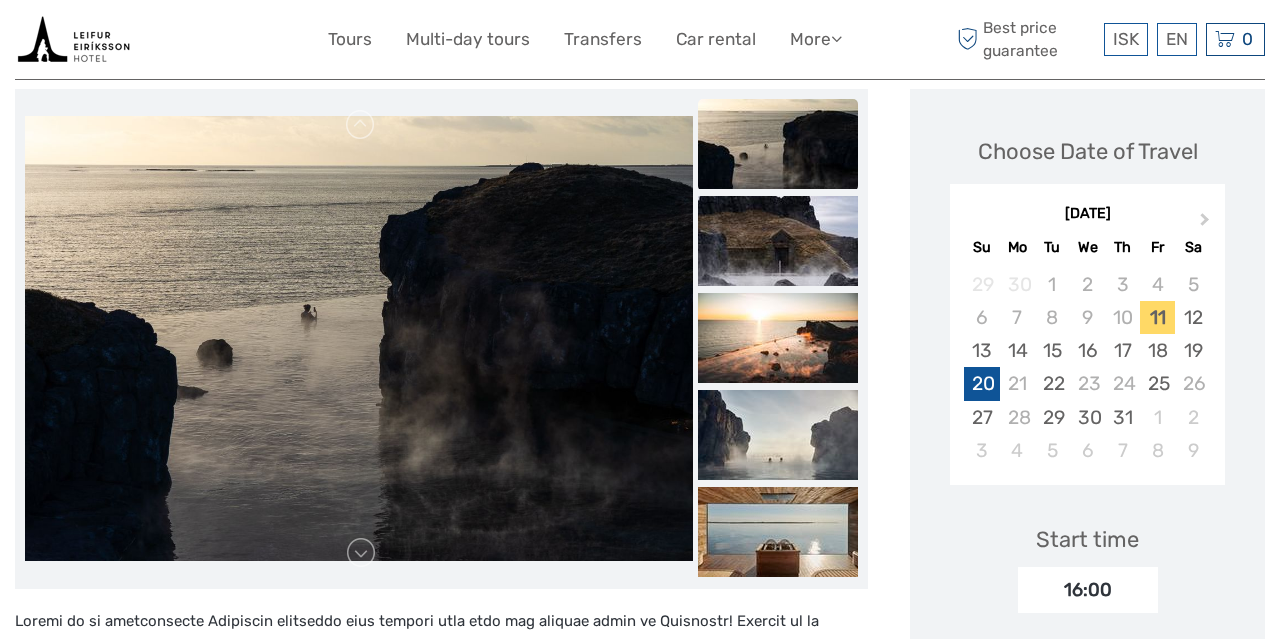 click on "20" at bounding box center [981, 383] 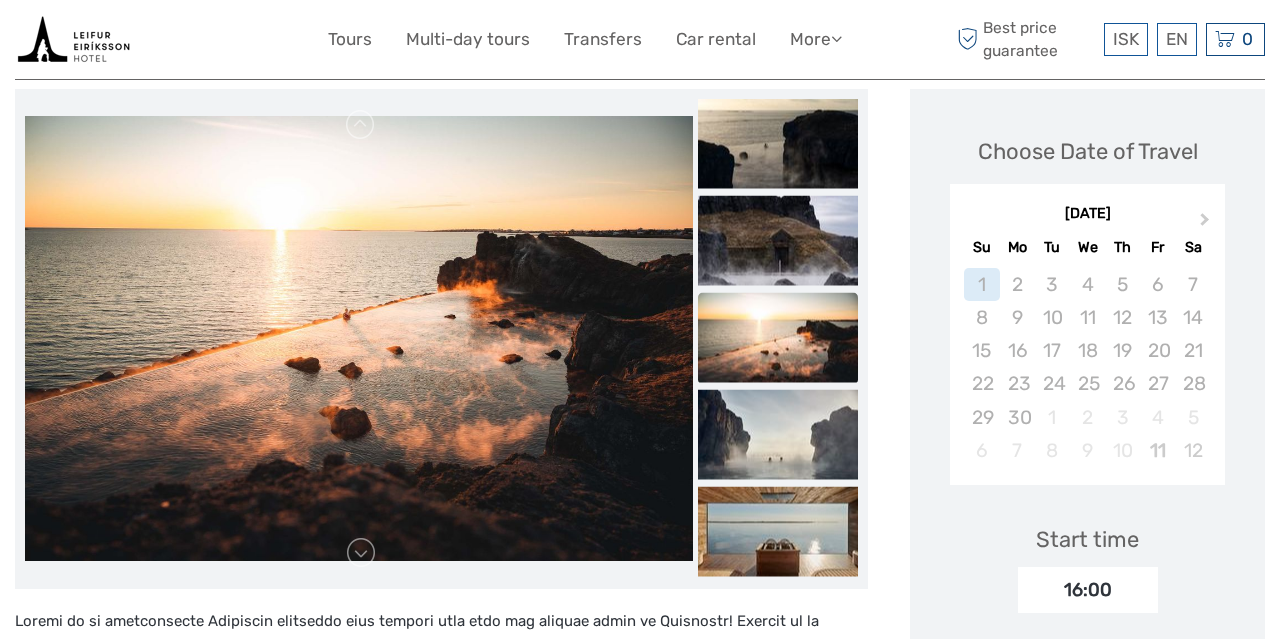click on "Choose Date of Travel [DATE] Next Month [DATE] Su Mo Tu We Th Fr Sa 1 2 3 4 5 6 7 8 9 10 11 12 13 14 15 16 17 18 19 20 21 22 23 24 25 26 27 28 29 30 1 2 3 4 5 6 7 8 9 10 11 12 Start time 16:00 Select the number of participants (min. 1 participant) Adults 15+ years 15.990 ISK - 1 + Children 12 - 14 years 7.995 ISK - 0 + I would like to be picked up (required) Free Pickup Total :  15.990 ISK Best price guarantee ADD TO CART EXPRESS CHECKOUT" at bounding box center [1087, 668] 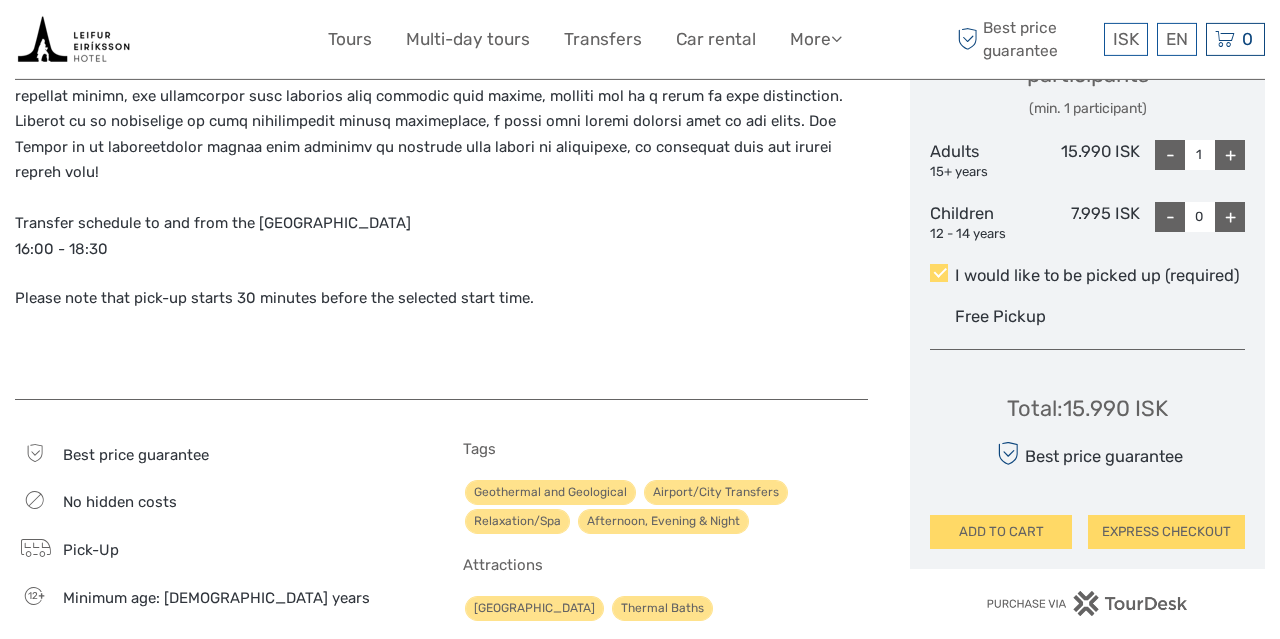 scroll, scrollTop: 1040, scrollLeft: 0, axis: vertical 